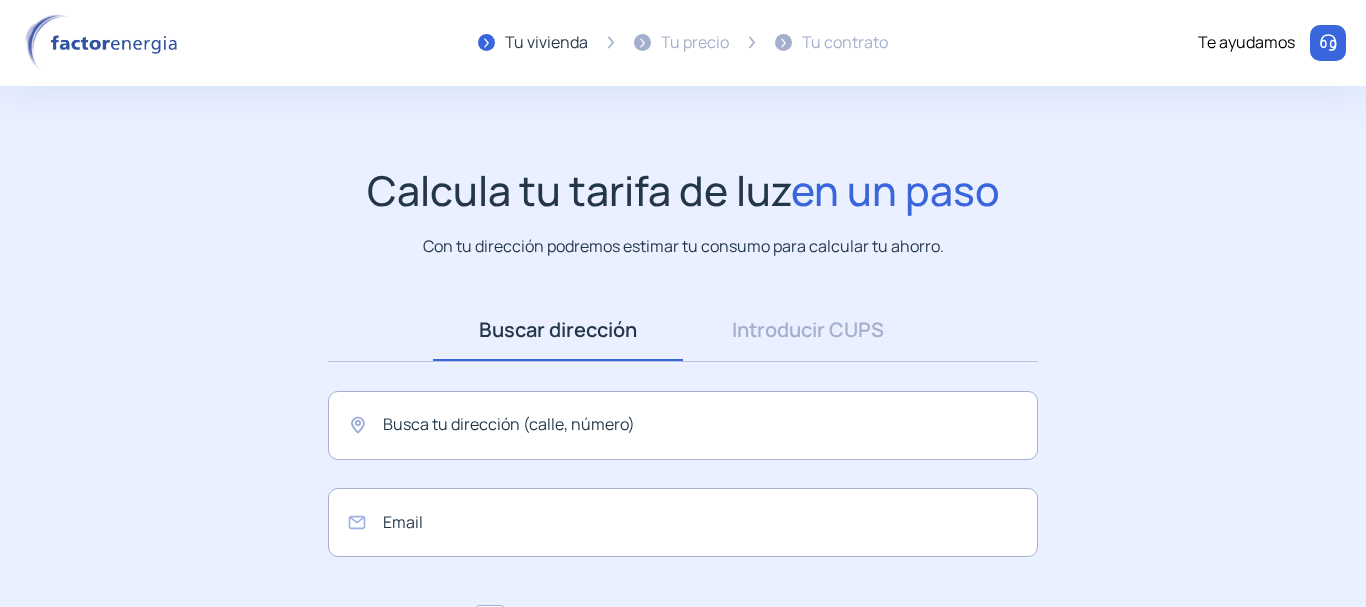 scroll, scrollTop: 100, scrollLeft: 0, axis: vertical 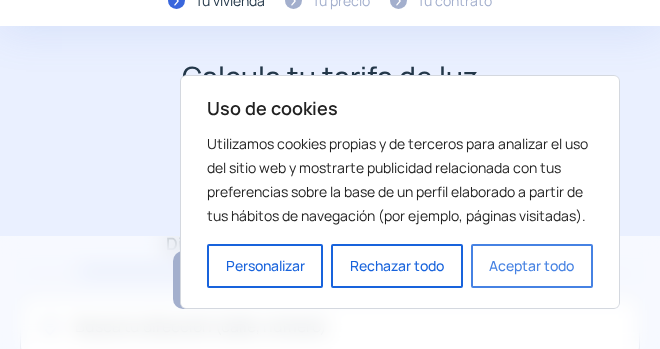 click on "Aceptar todo" at bounding box center [532, 266] 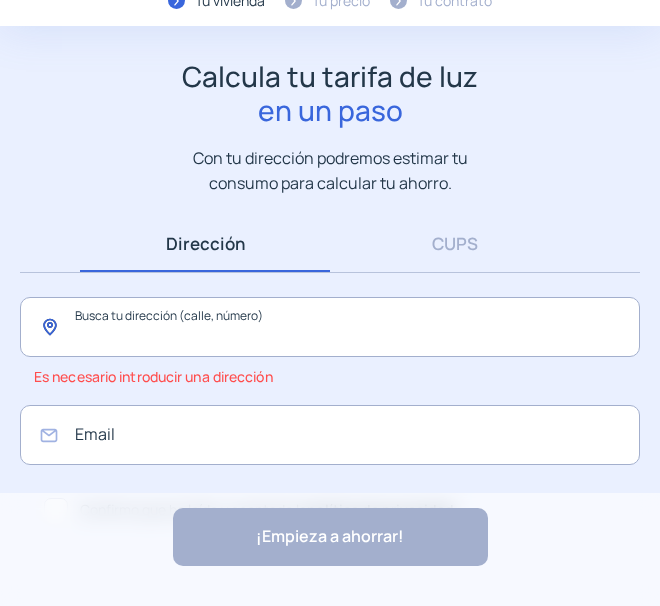 click 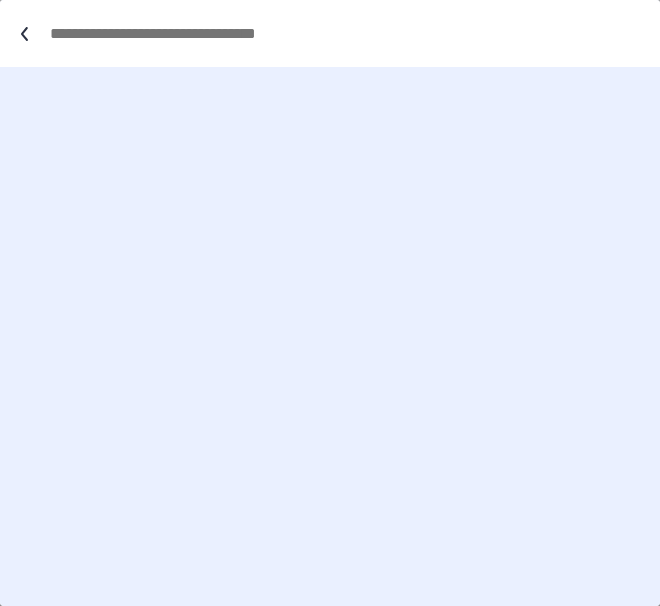 scroll, scrollTop: 0, scrollLeft: 0, axis: both 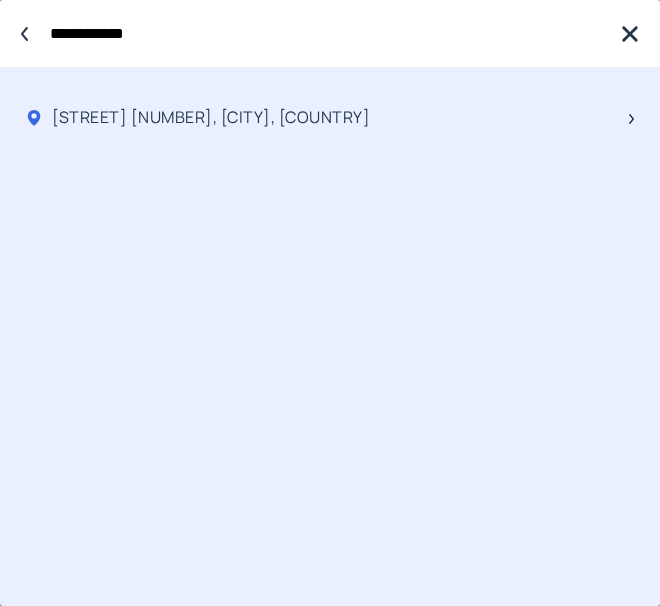 type on "**********" 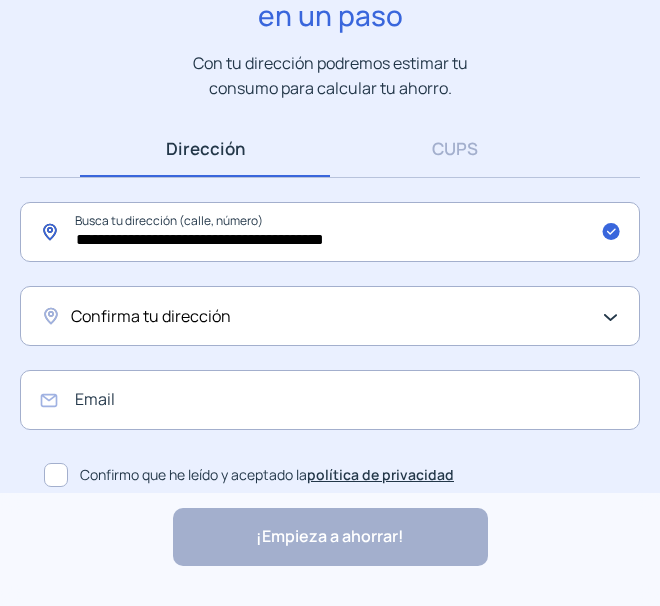 scroll, scrollTop: 196, scrollLeft: 0, axis: vertical 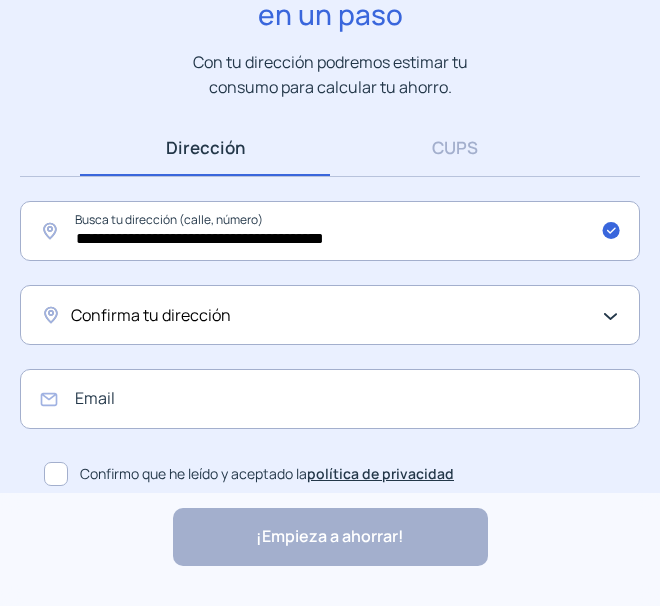 click on "Confirma tu dirección" 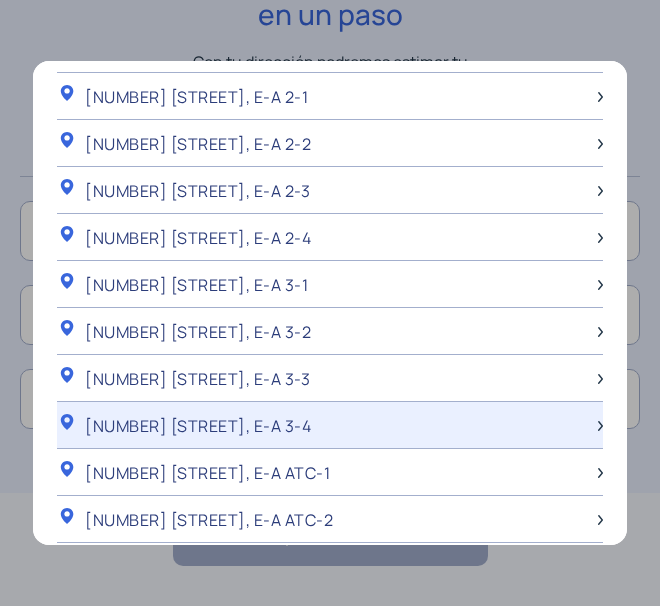 scroll, scrollTop: 300, scrollLeft: 0, axis: vertical 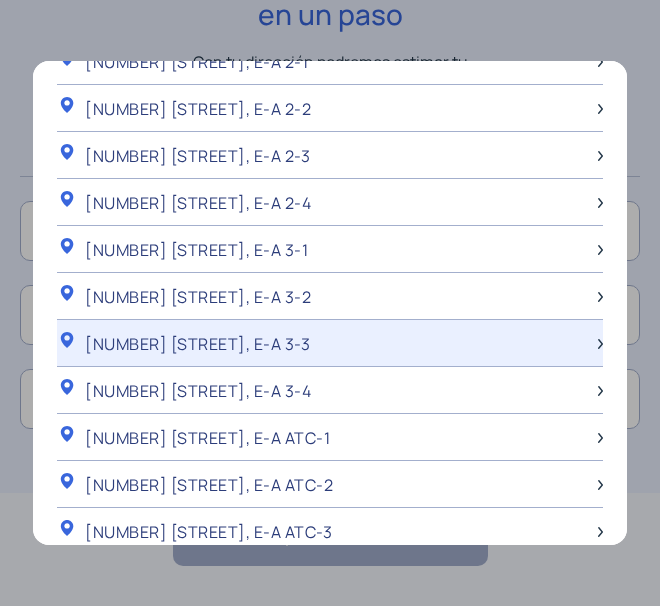 click on "[NUMBER] [STREET], E-A 3-3" at bounding box center (330, 343) 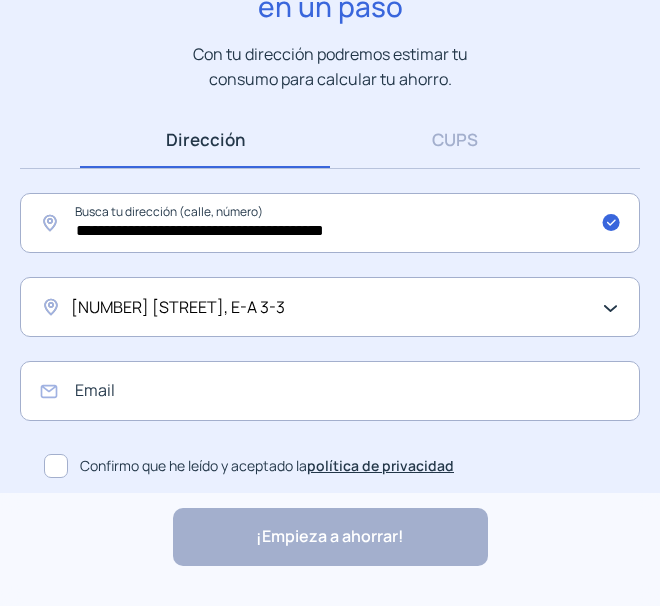 scroll, scrollTop: 206, scrollLeft: 0, axis: vertical 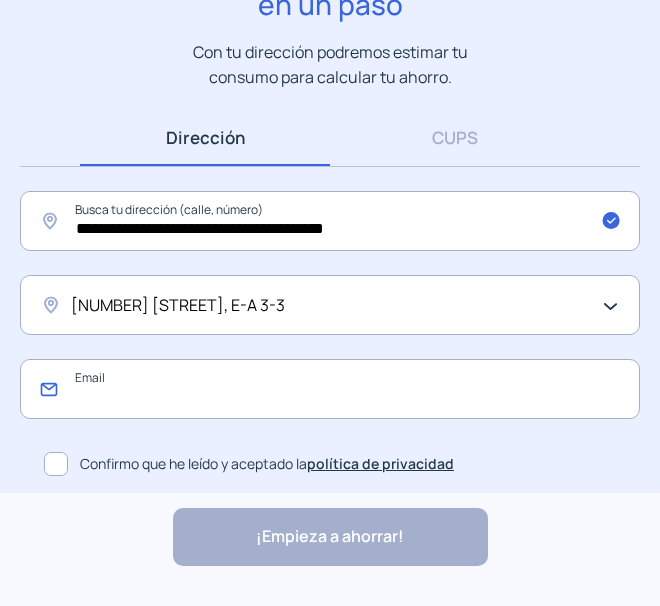 click 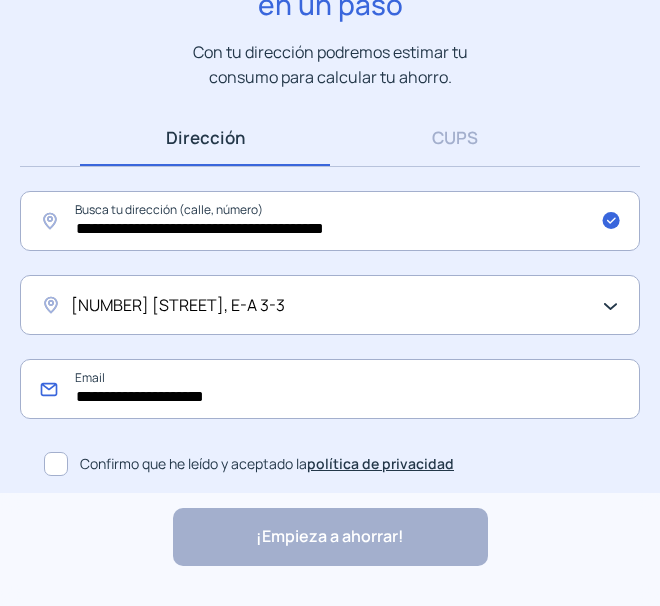 type on "**********" 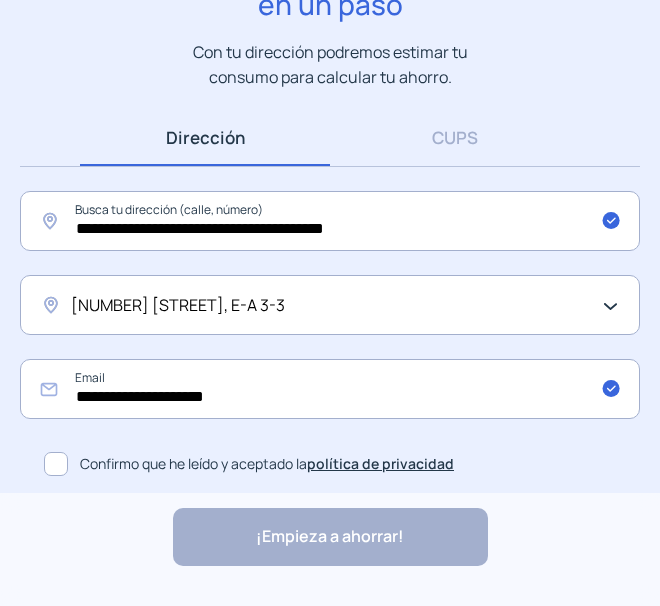 click 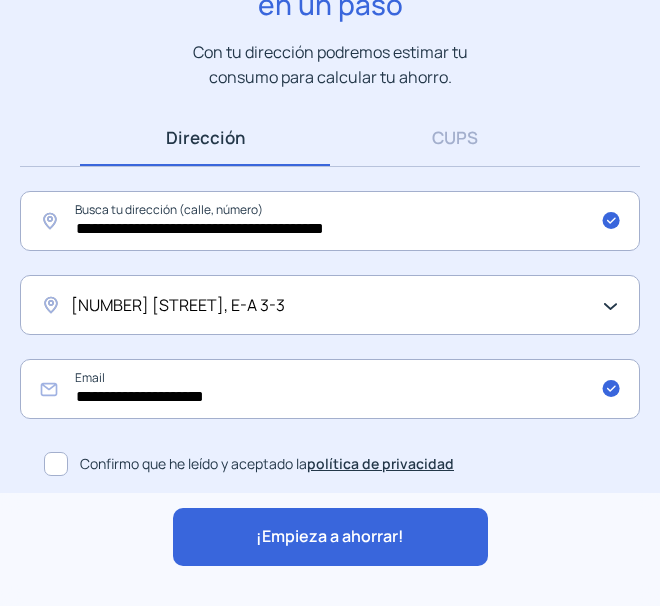 click on "¡Empieza a ahorrar!" 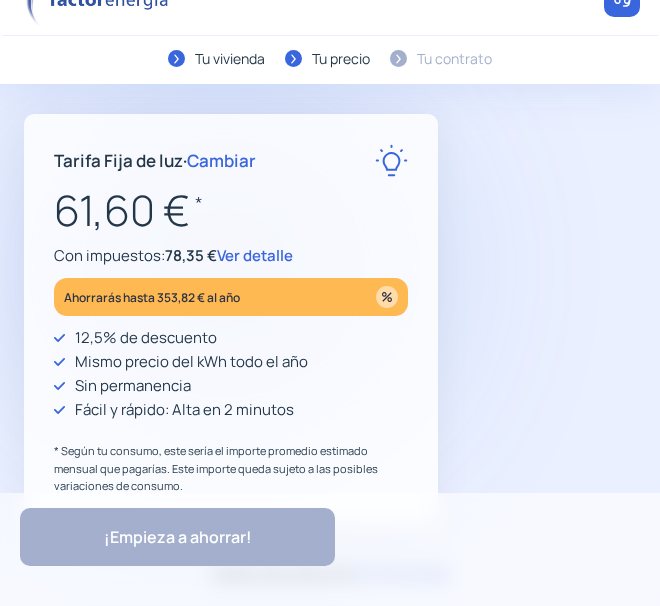 scroll, scrollTop: 0, scrollLeft: 0, axis: both 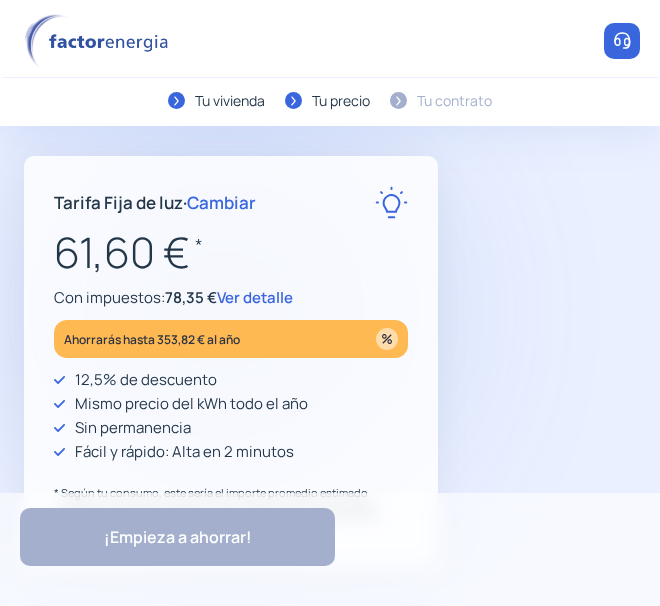 click on "Ver detalle" 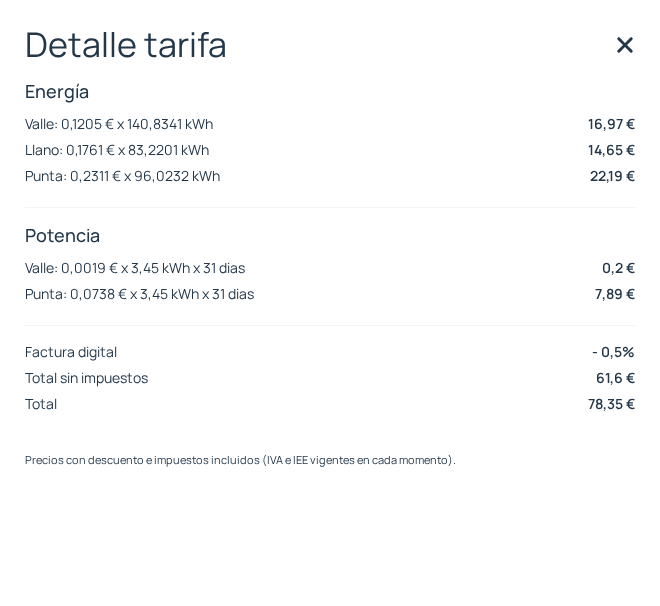 scroll, scrollTop: 500, scrollLeft: 0, axis: vertical 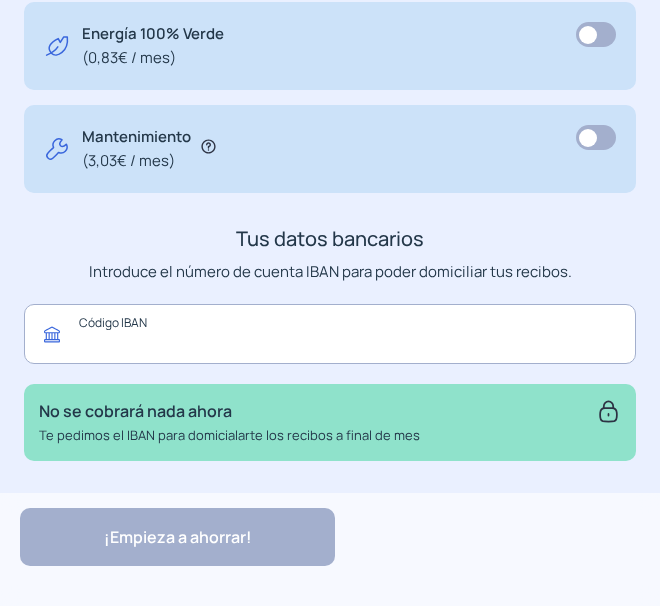 click 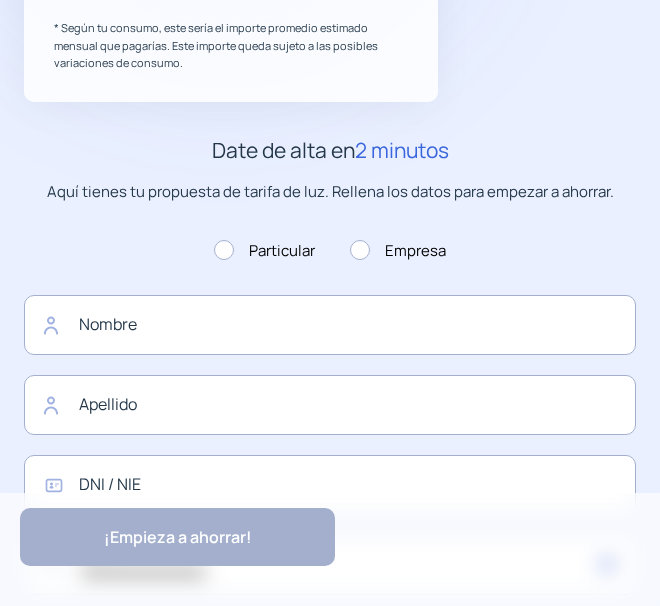 scroll, scrollTop: 500, scrollLeft: 0, axis: vertical 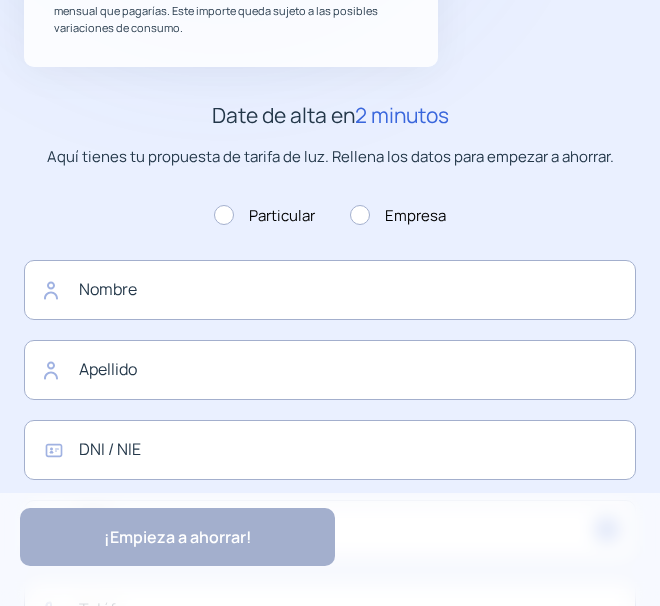 type on "**********" 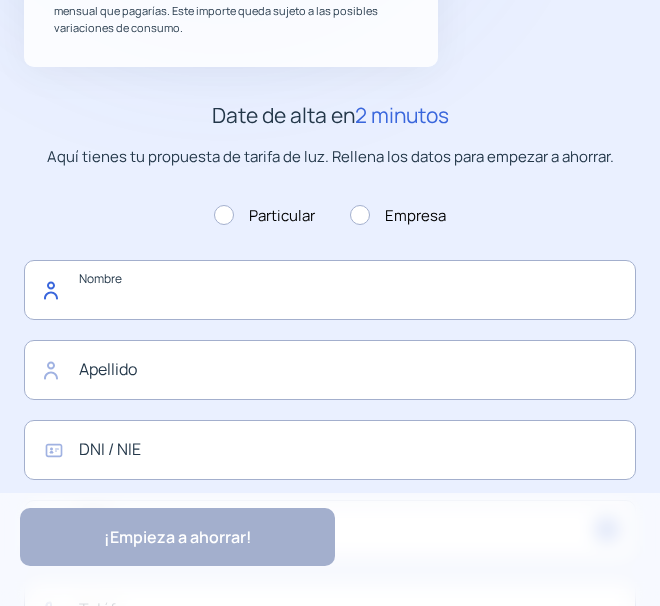 click 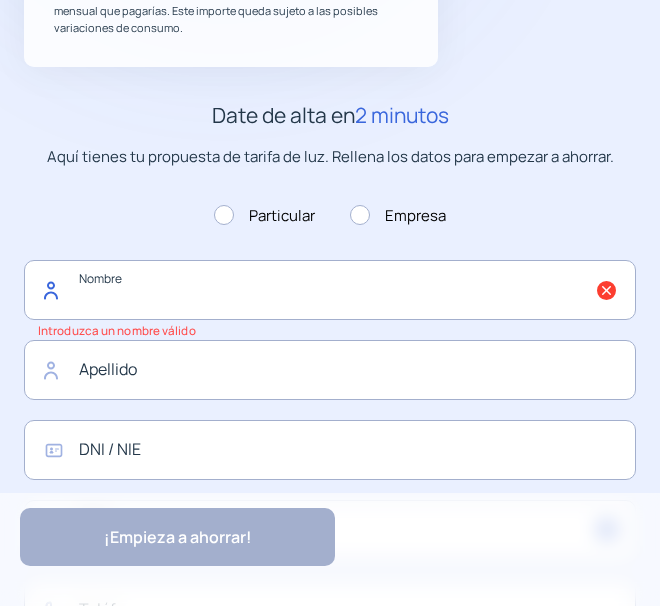 click 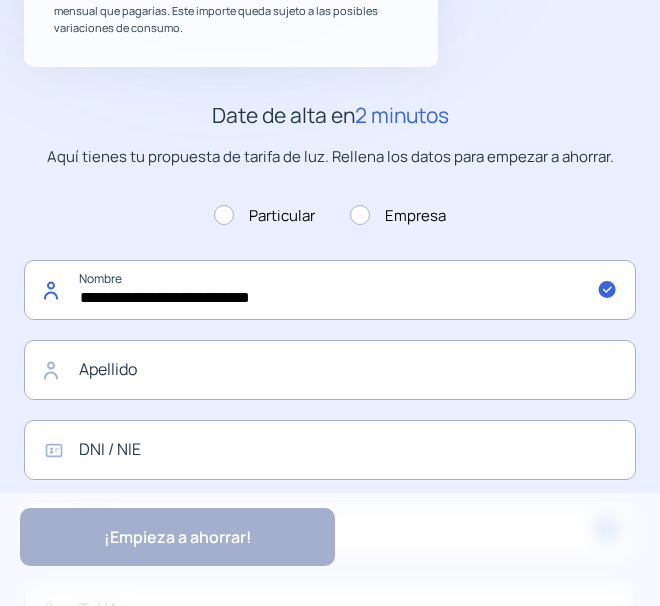 click on "**********" 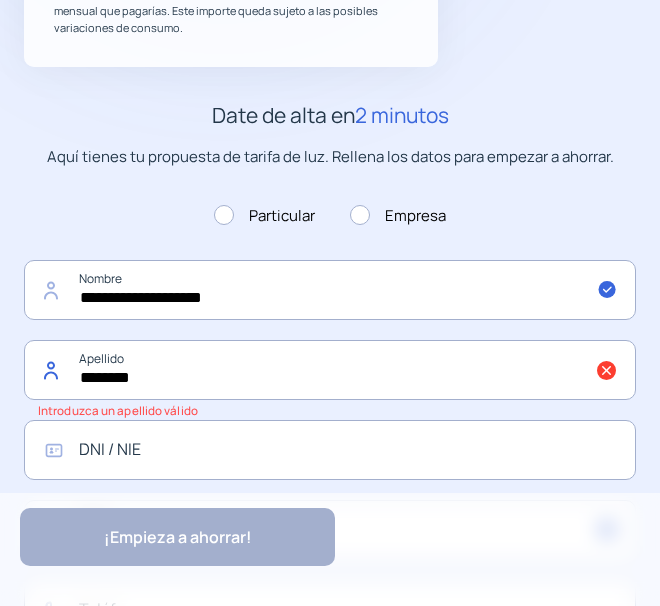 type on "*******" 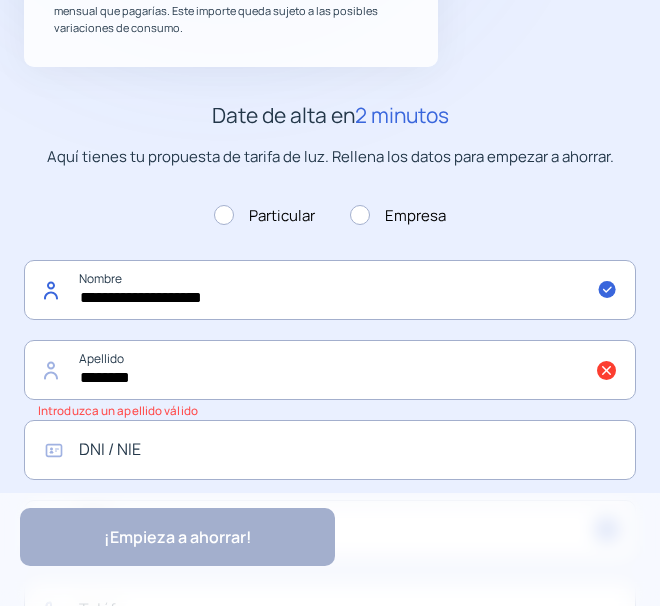click on "**********" 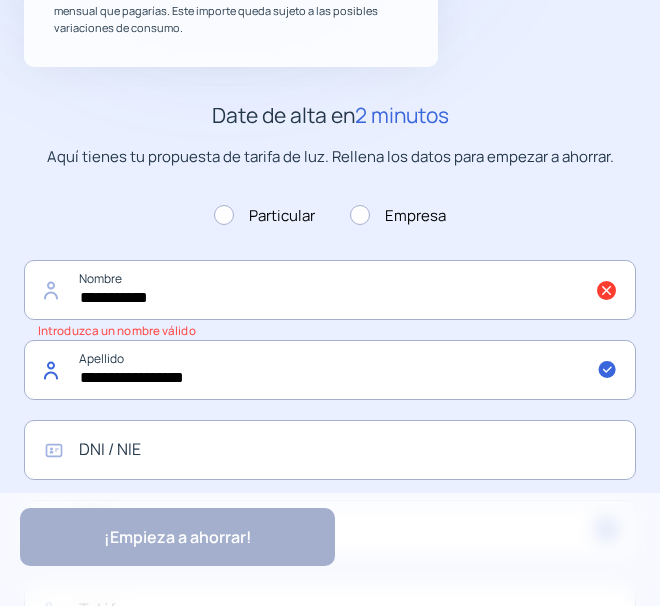 type on "**********" 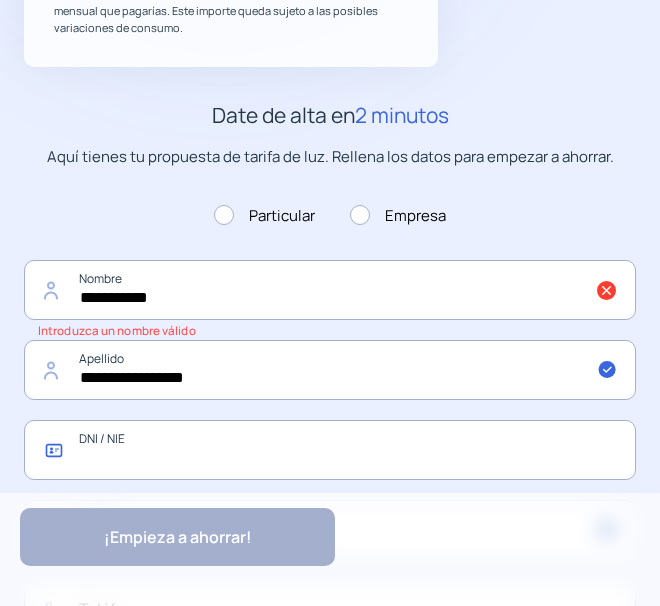 click 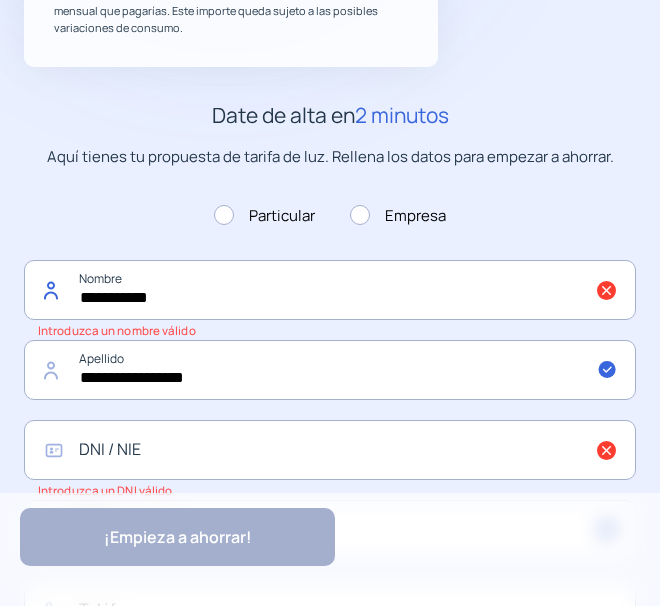 click on "**********" 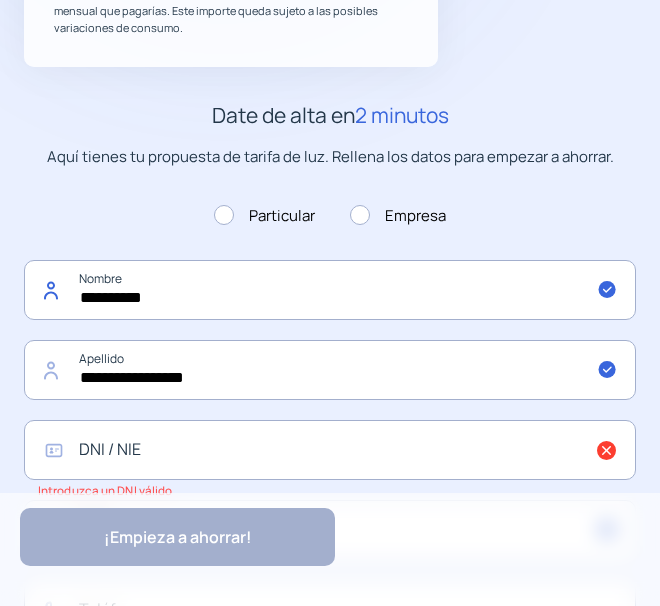 type on "**********" 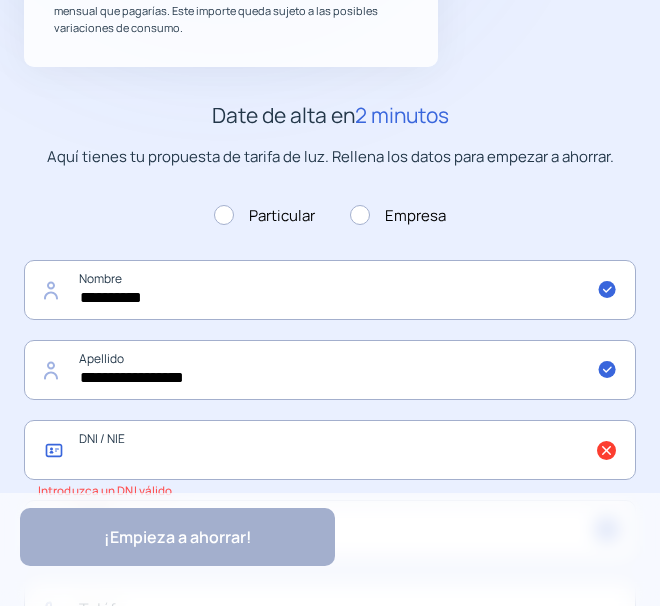 click 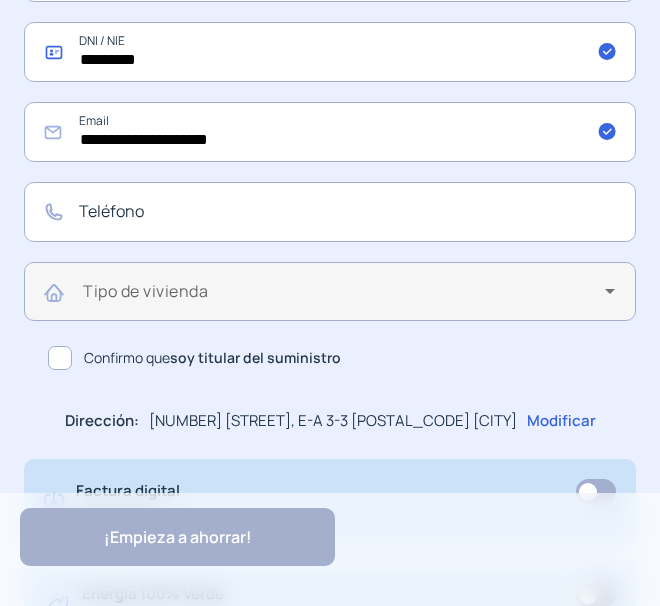 scroll, scrollTop: 900, scrollLeft: 0, axis: vertical 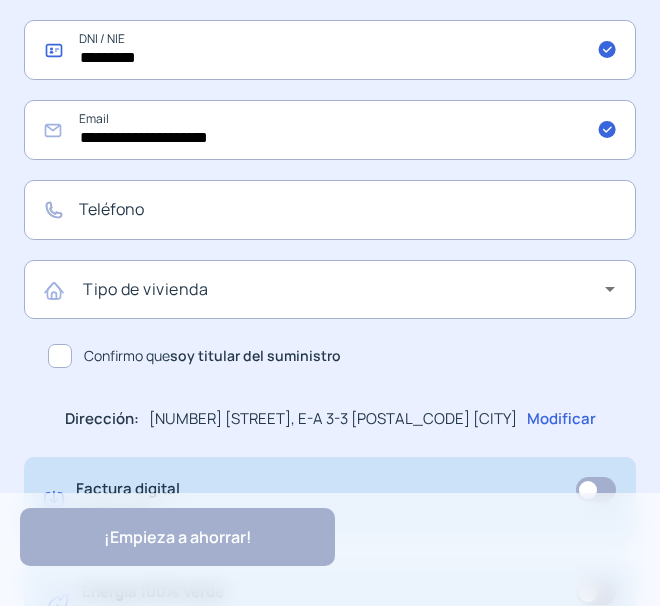 type on "*********" 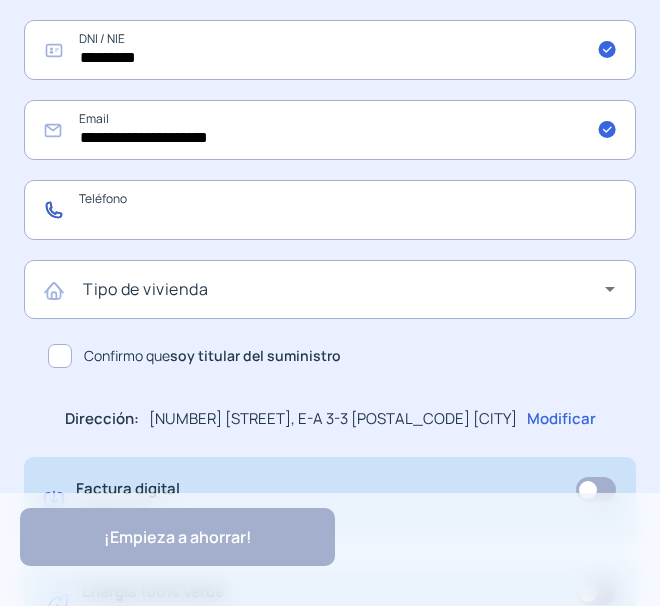 click 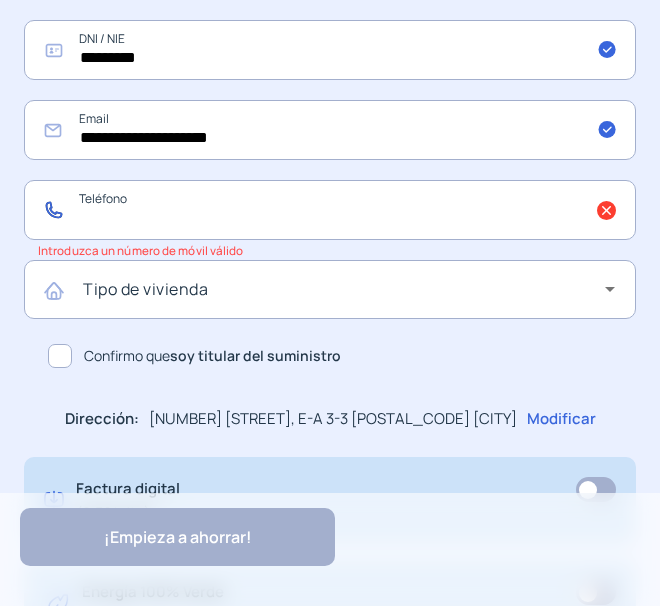 click 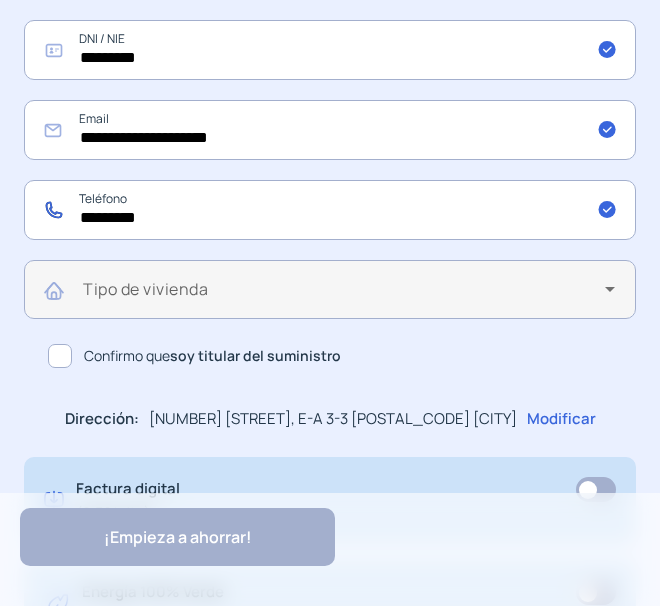 type on "*********" 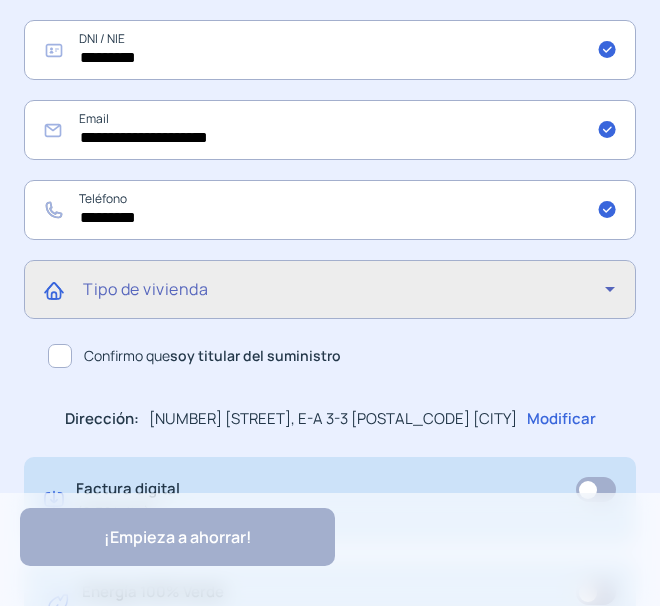click at bounding box center [344, 297] 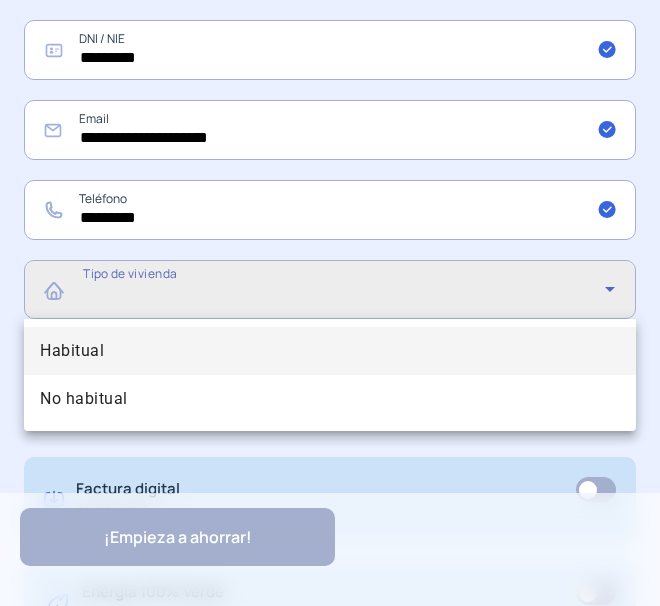 click on "Habitual" at bounding box center (330, 351) 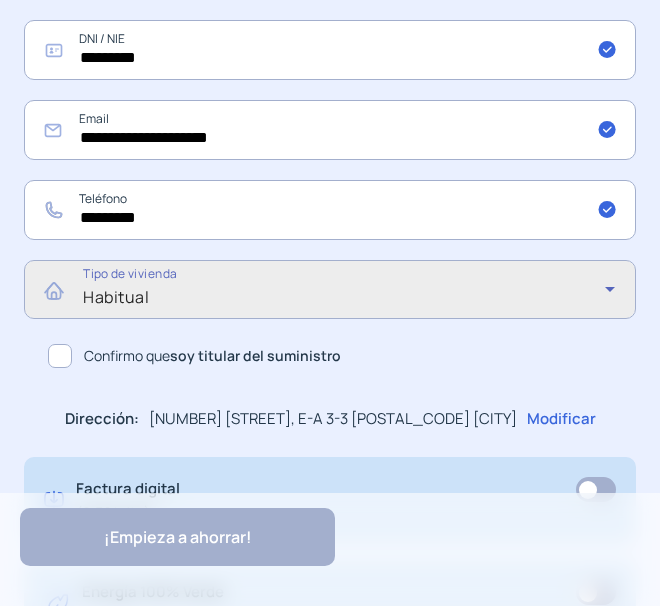 click 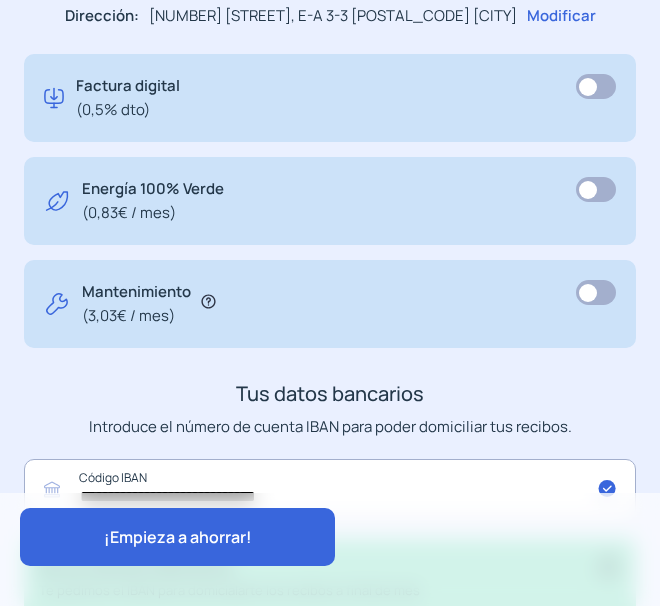 scroll, scrollTop: 1458, scrollLeft: 0, axis: vertical 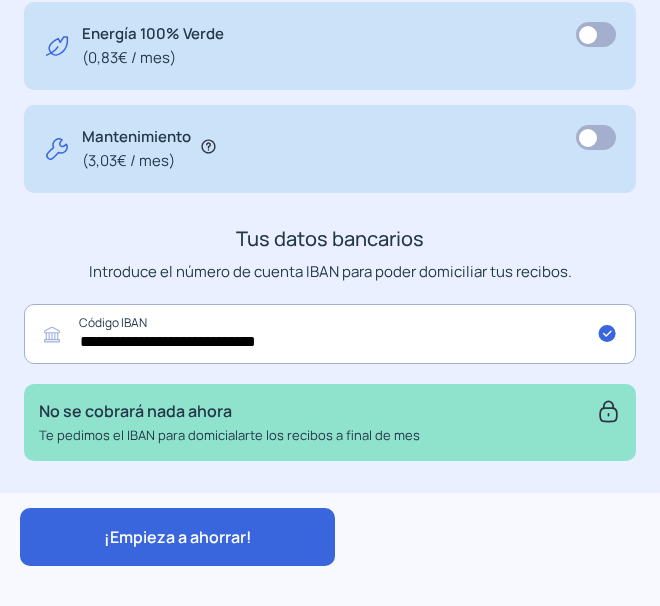 click on "¡Empieza a ahorrar!" 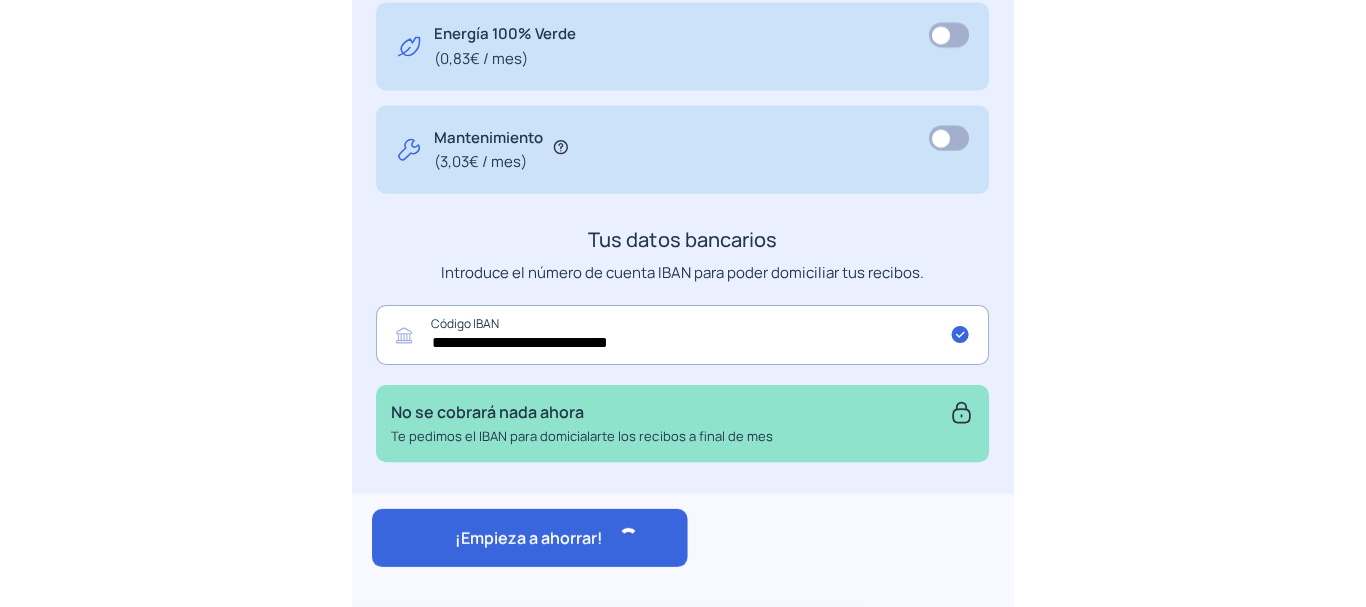 scroll, scrollTop: 862, scrollLeft: 0, axis: vertical 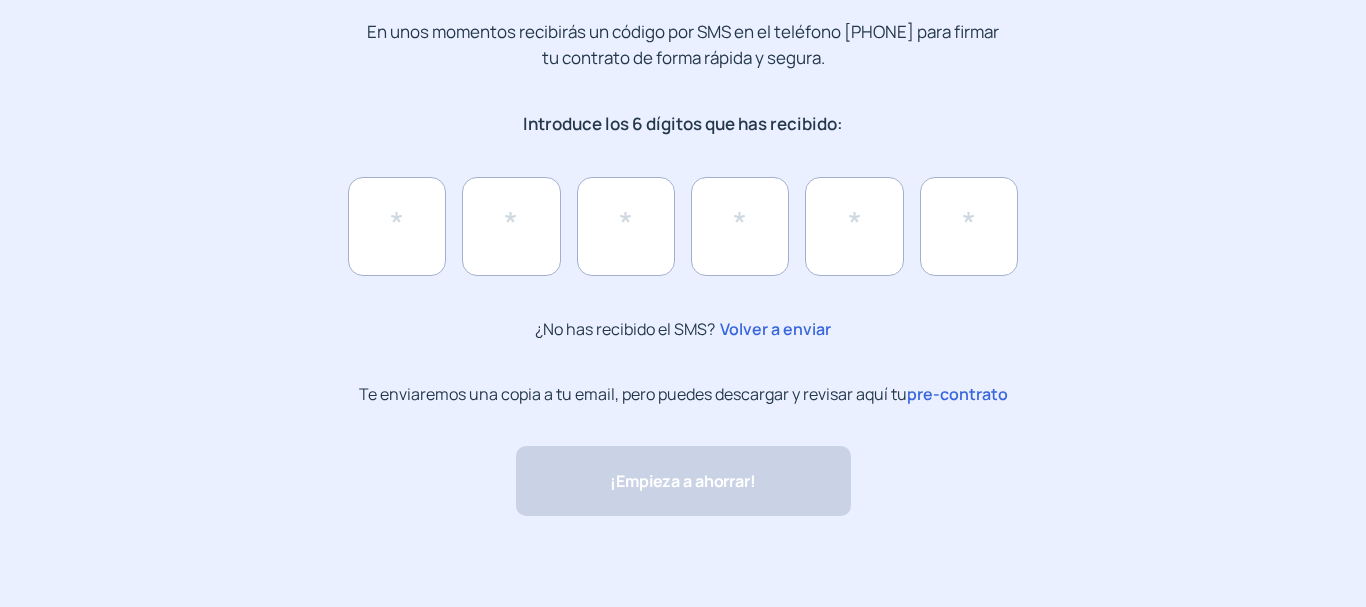 click on "pre-contrato" 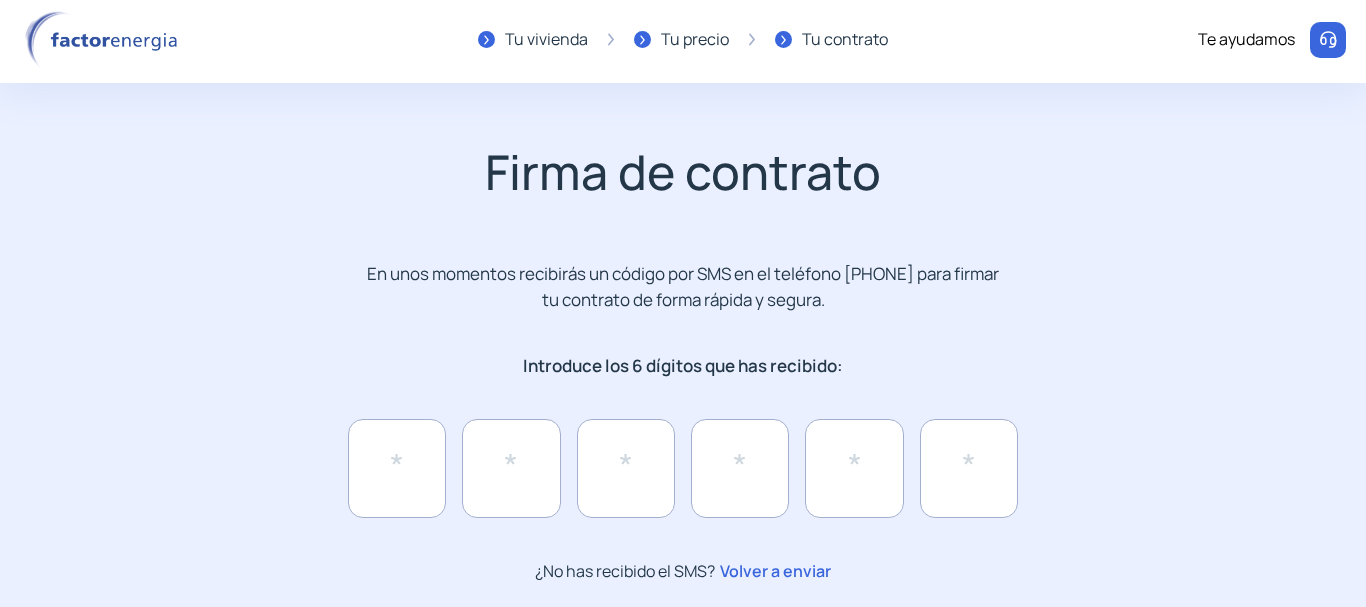 scroll, scrollTop: 0, scrollLeft: 0, axis: both 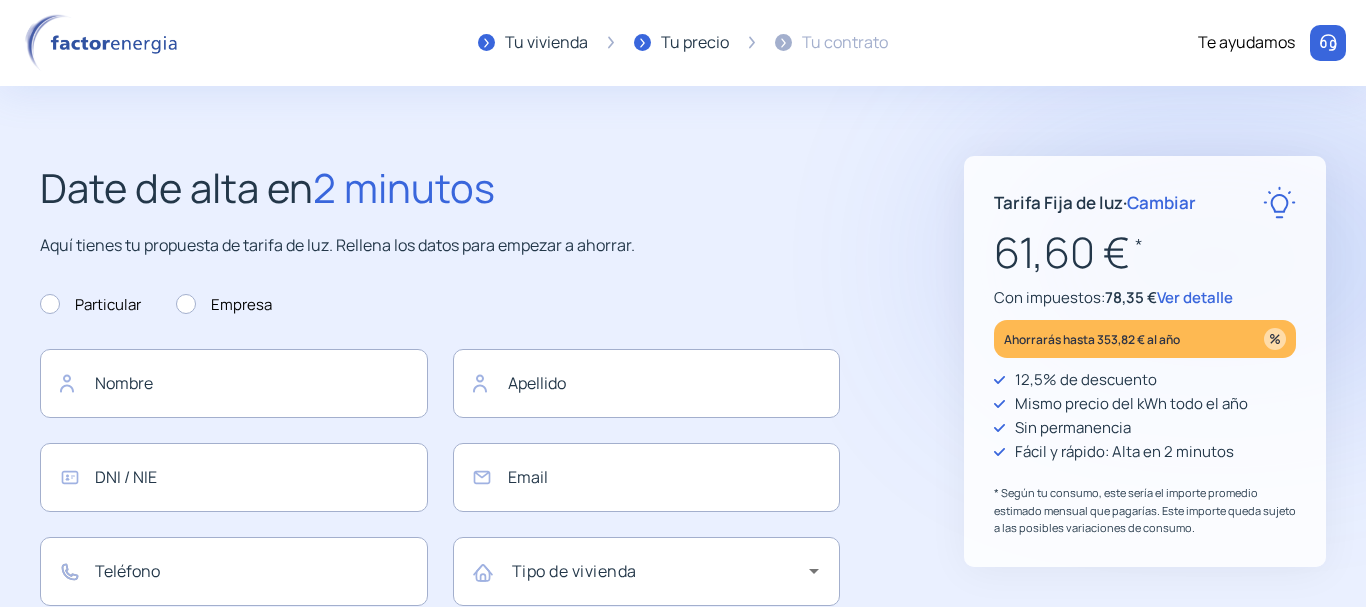 type on "**********" 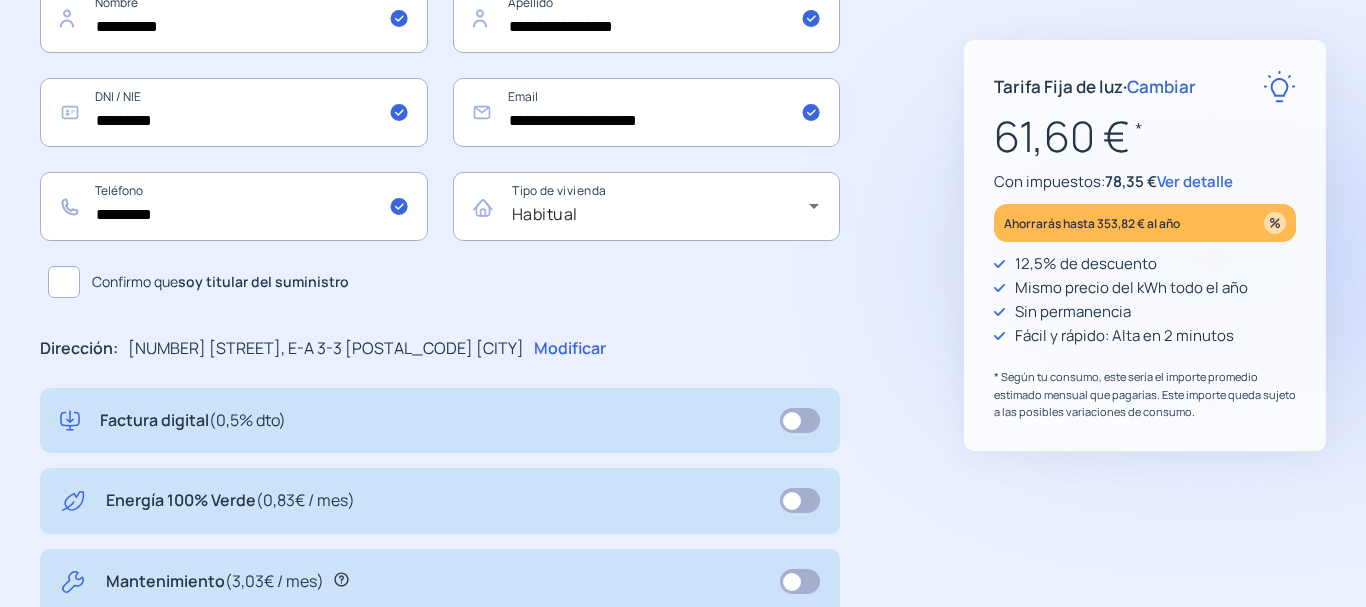 scroll, scrollTop: 400, scrollLeft: 0, axis: vertical 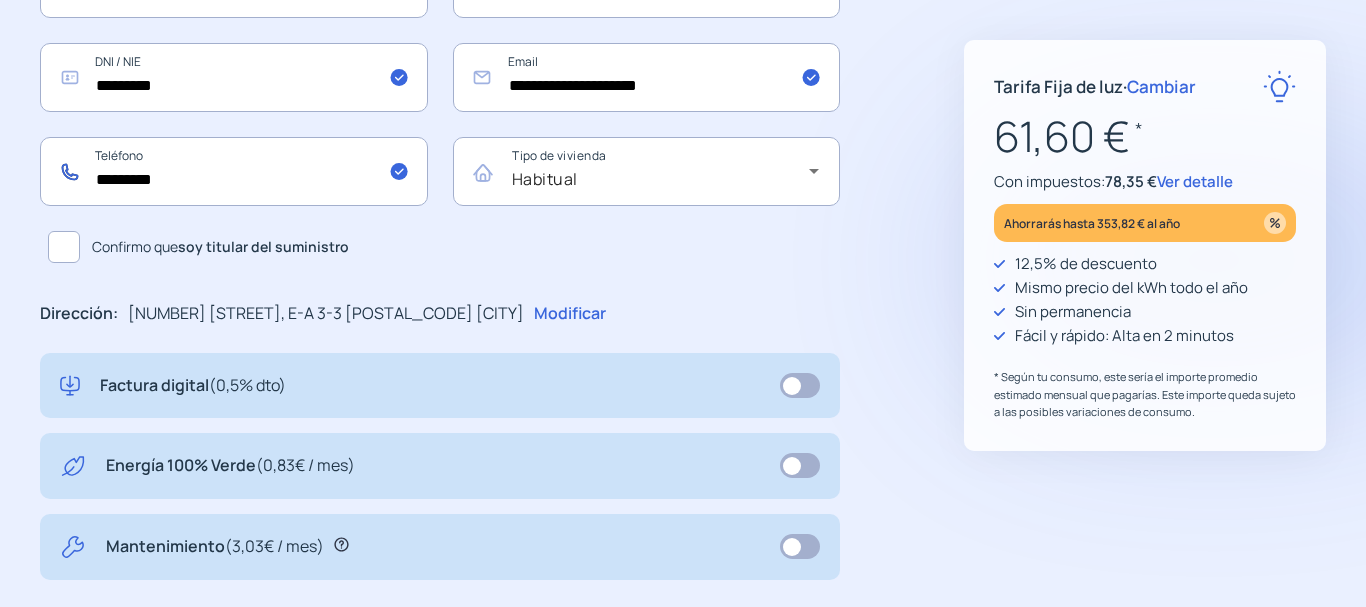 click on "*********" 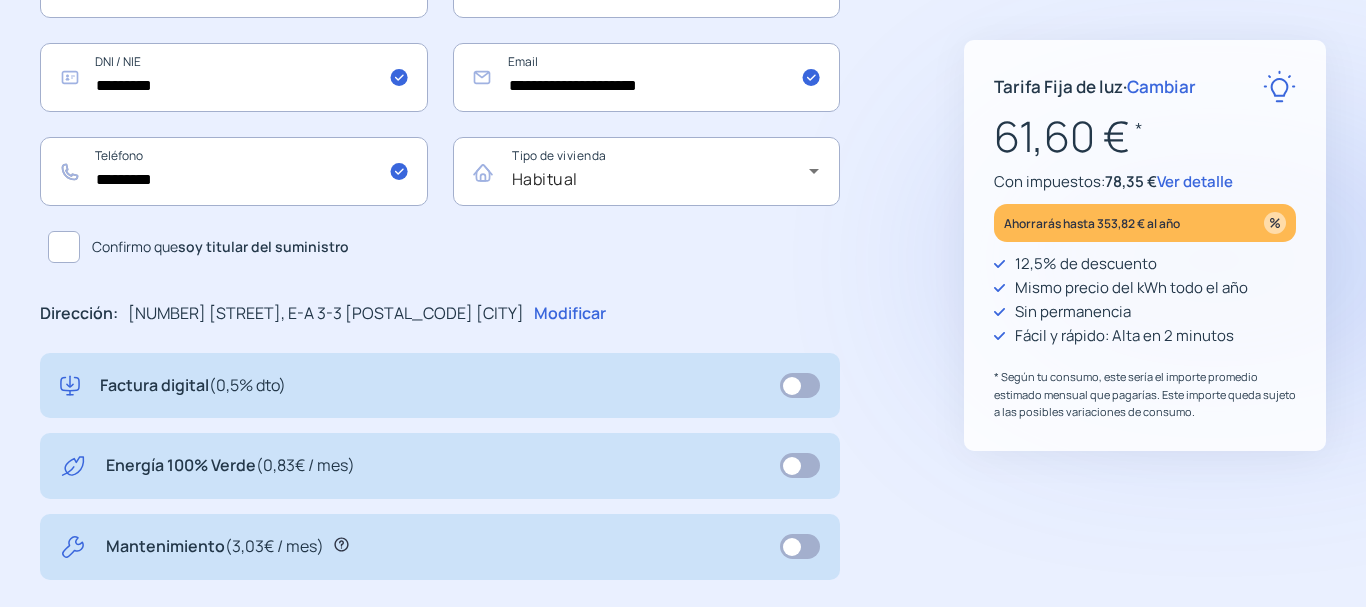 click 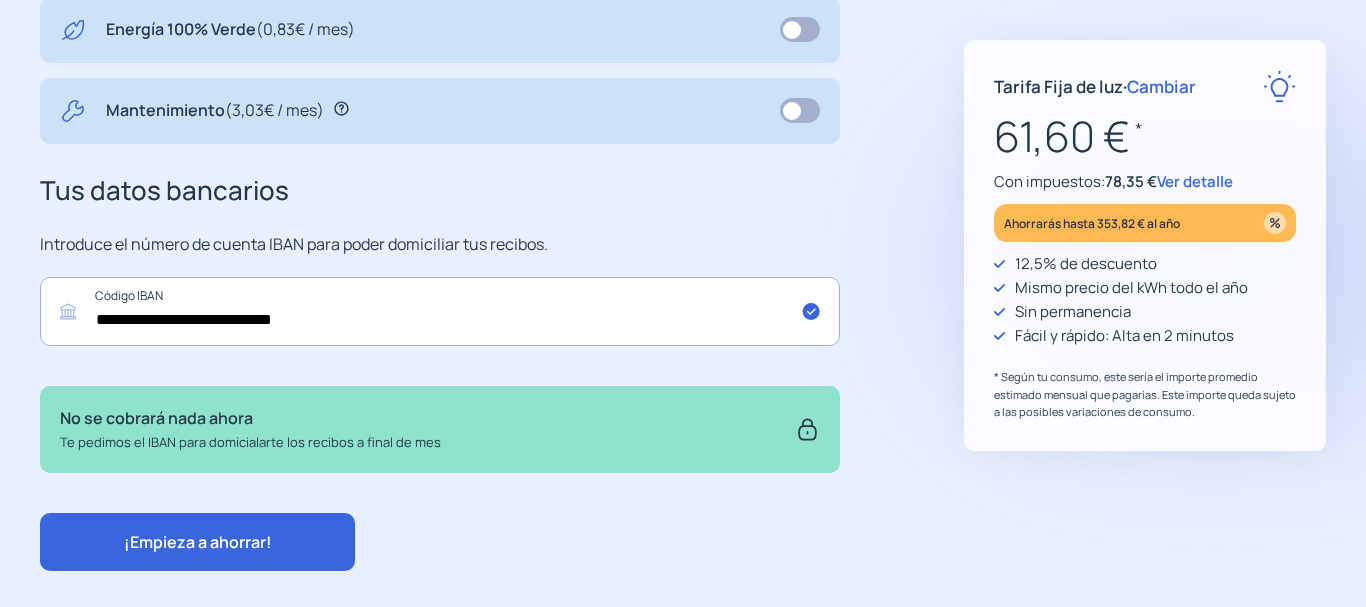 scroll, scrollTop: 870, scrollLeft: 0, axis: vertical 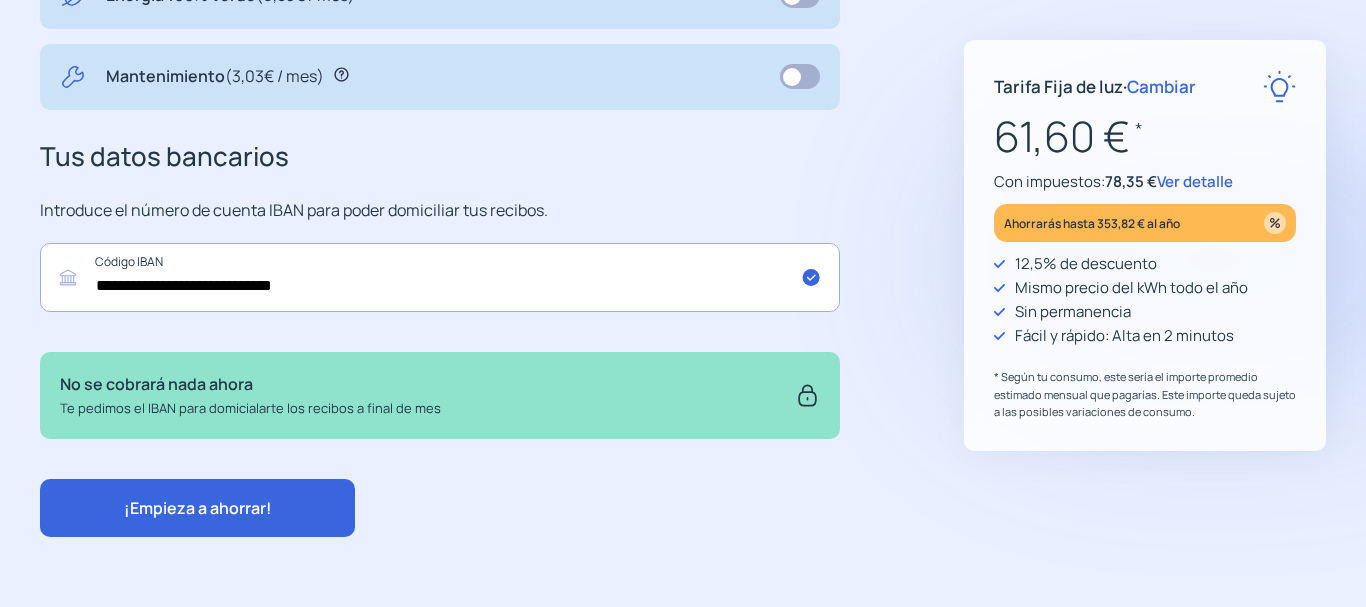 click on "¡Empieza a ahorrar!" 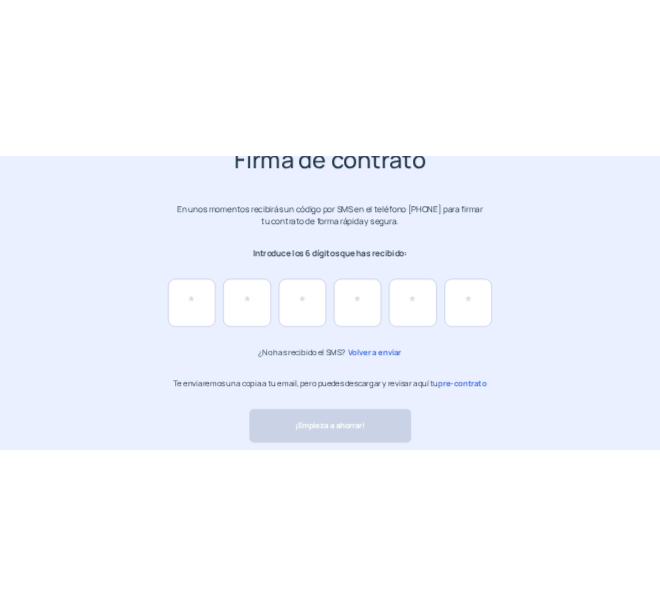 scroll, scrollTop: 200, scrollLeft: 0, axis: vertical 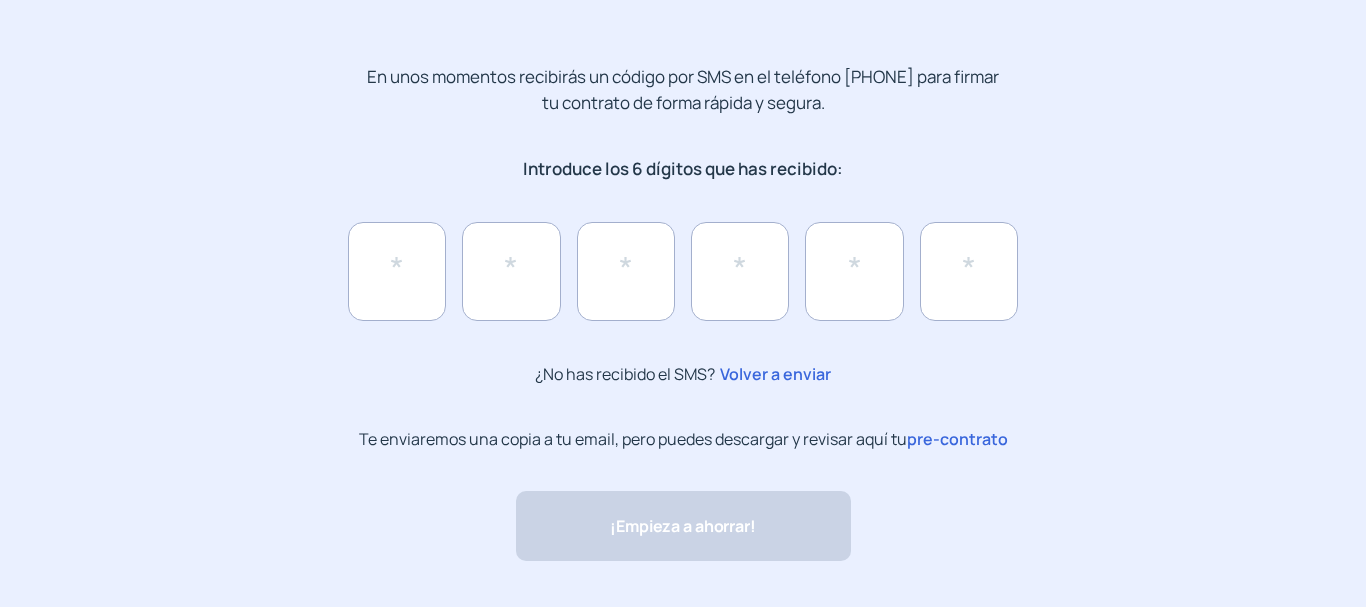 click on "pre-contrato" 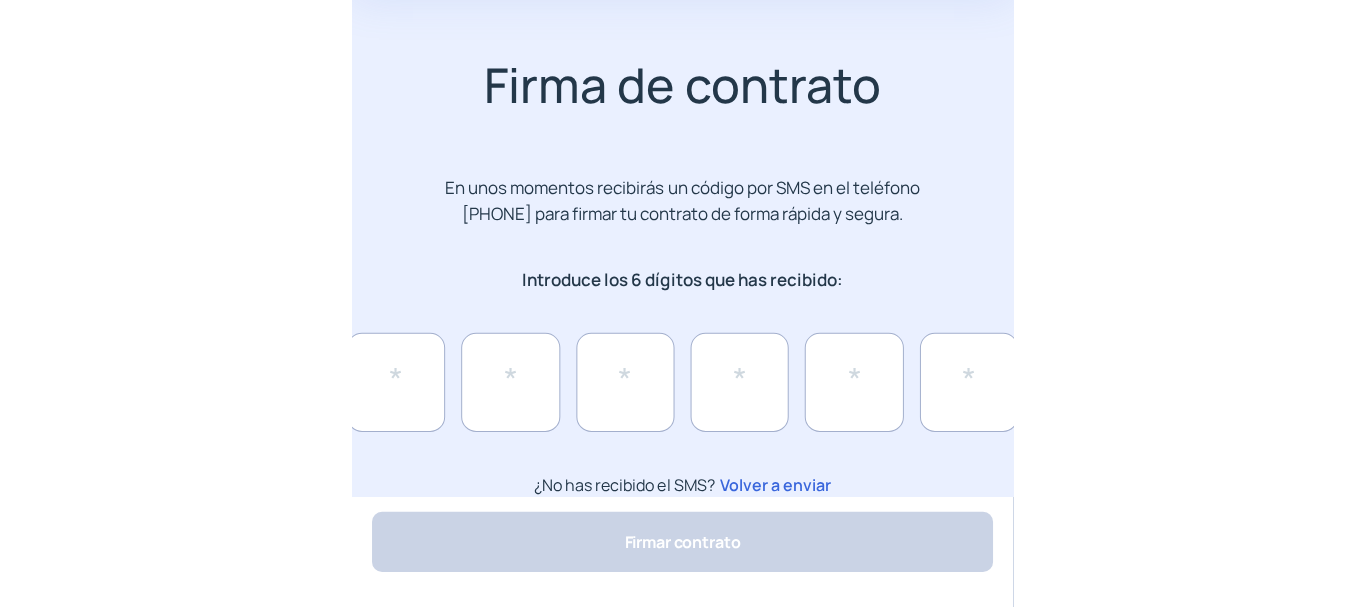 scroll, scrollTop: 89, scrollLeft: 0, axis: vertical 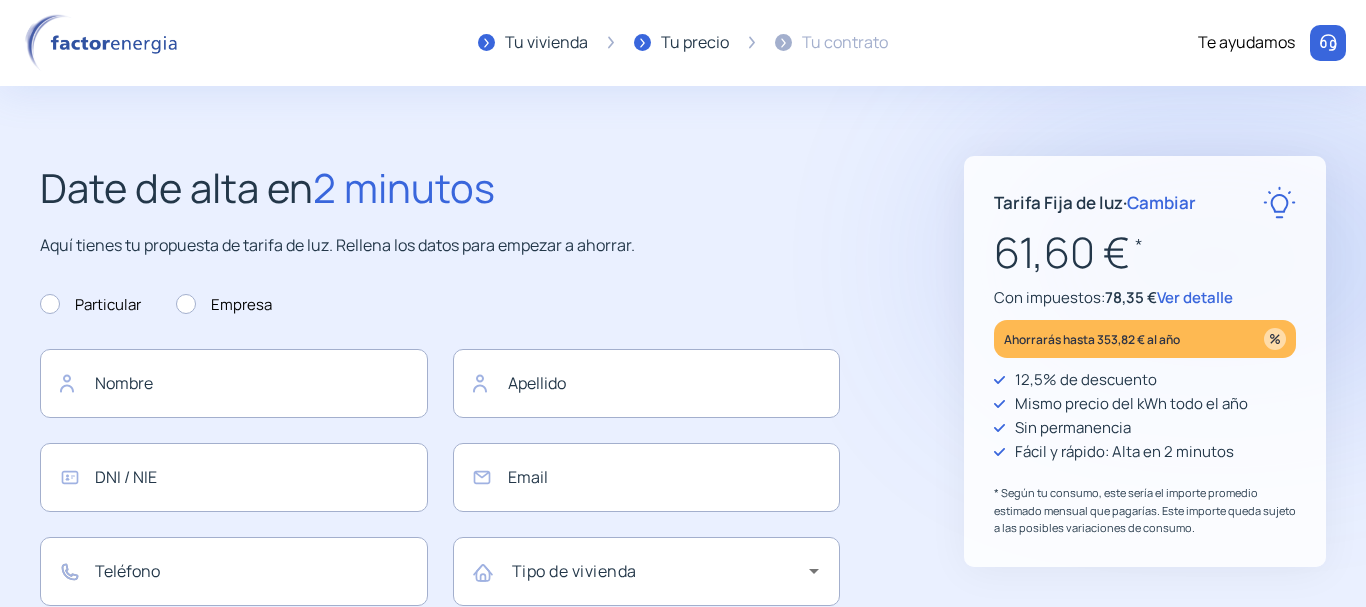 type on "**********" 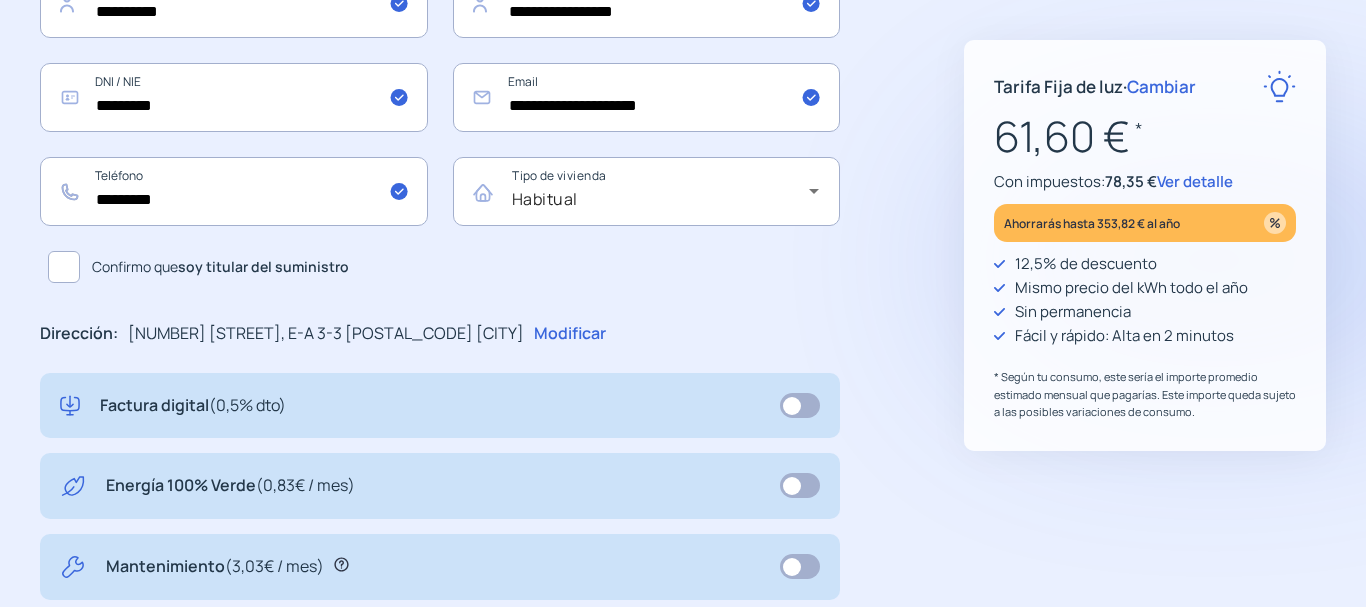 scroll, scrollTop: 500, scrollLeft: 0, axis: vertical 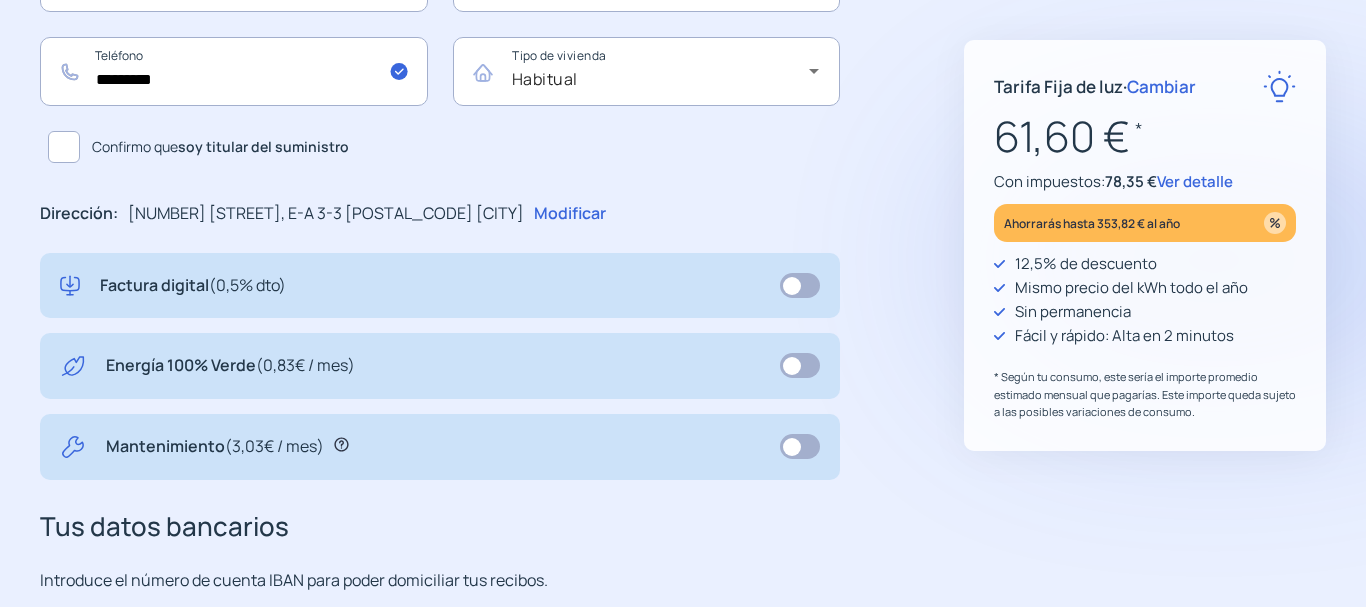 click on "Modificar" 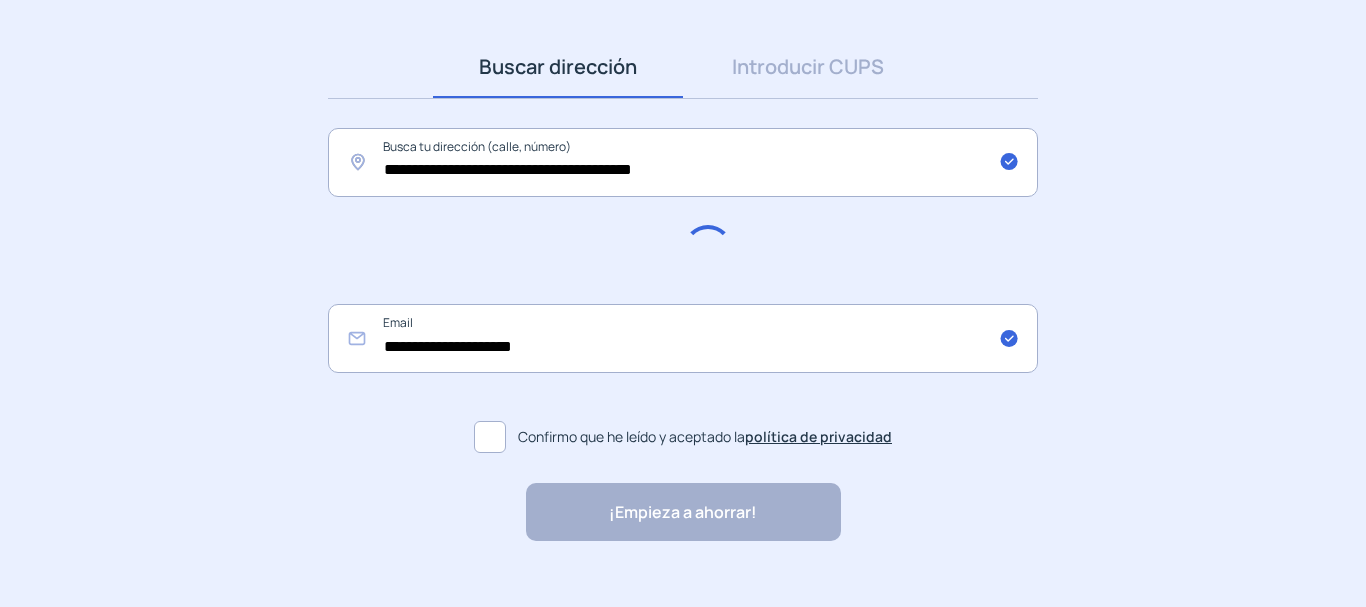 scroll, scrollTop: 297, scrollLeft: 0, axis: vertical 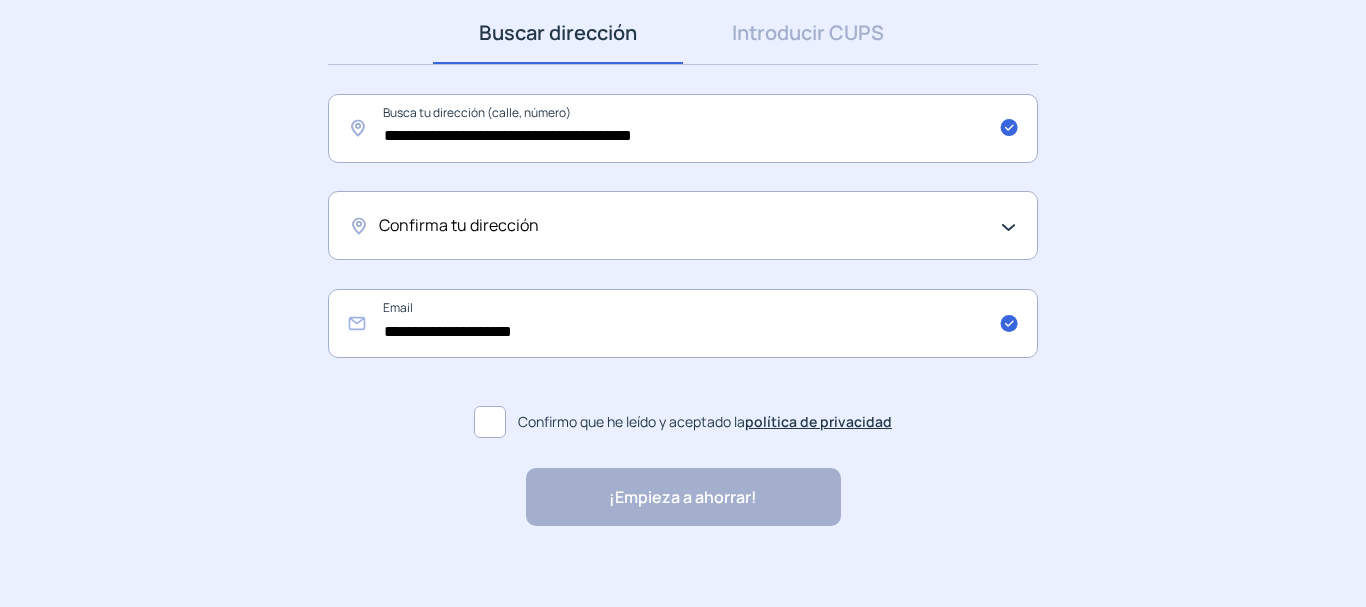 click on "Confirma tu dirección" 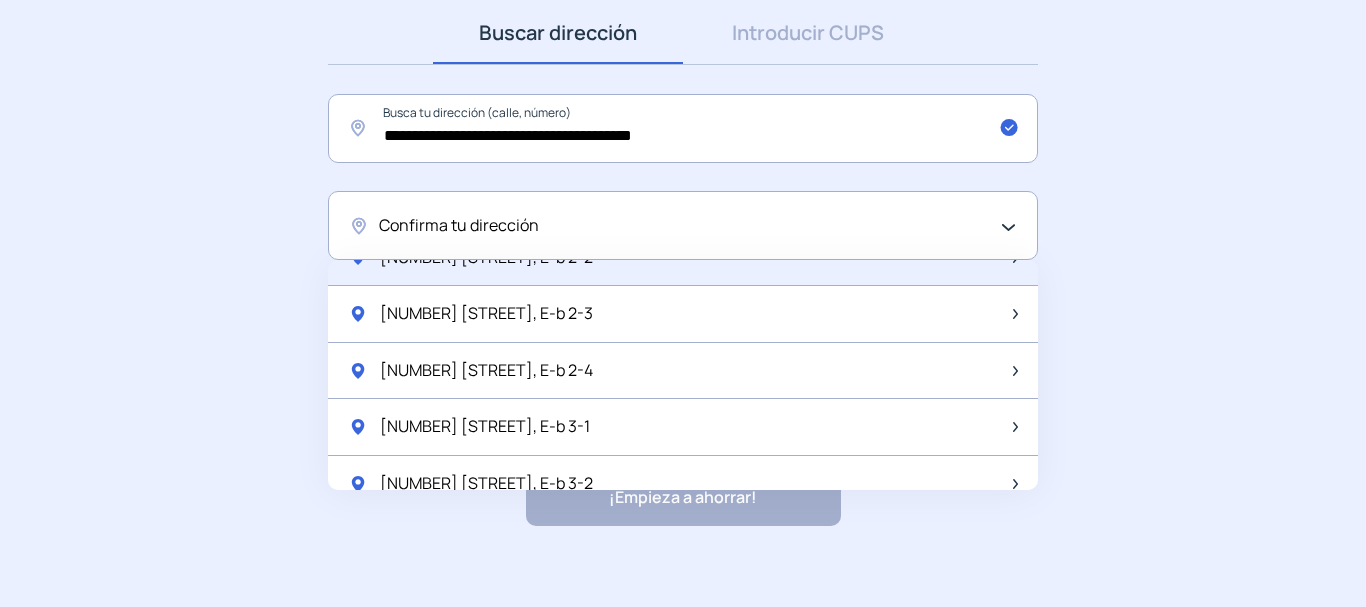 scroll, scrollTop: 2300, scrollLeft: 0, axis: vertical 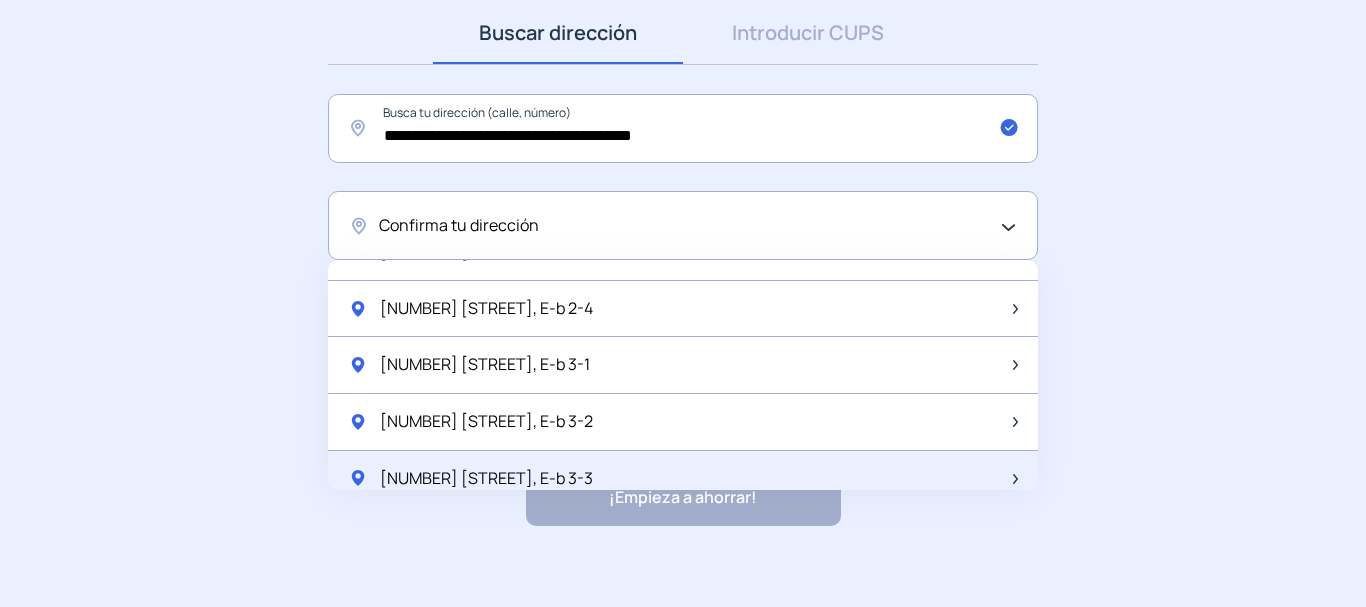 click on "[NUMBER] [STREET], E-b 3-3" 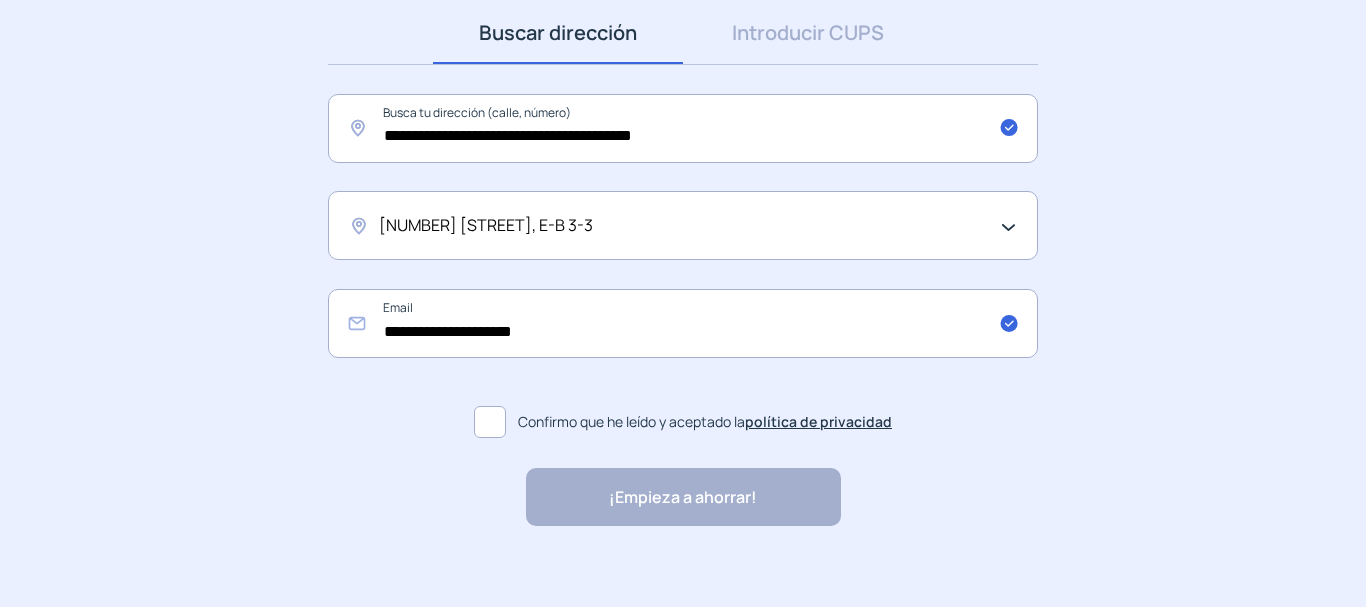 click 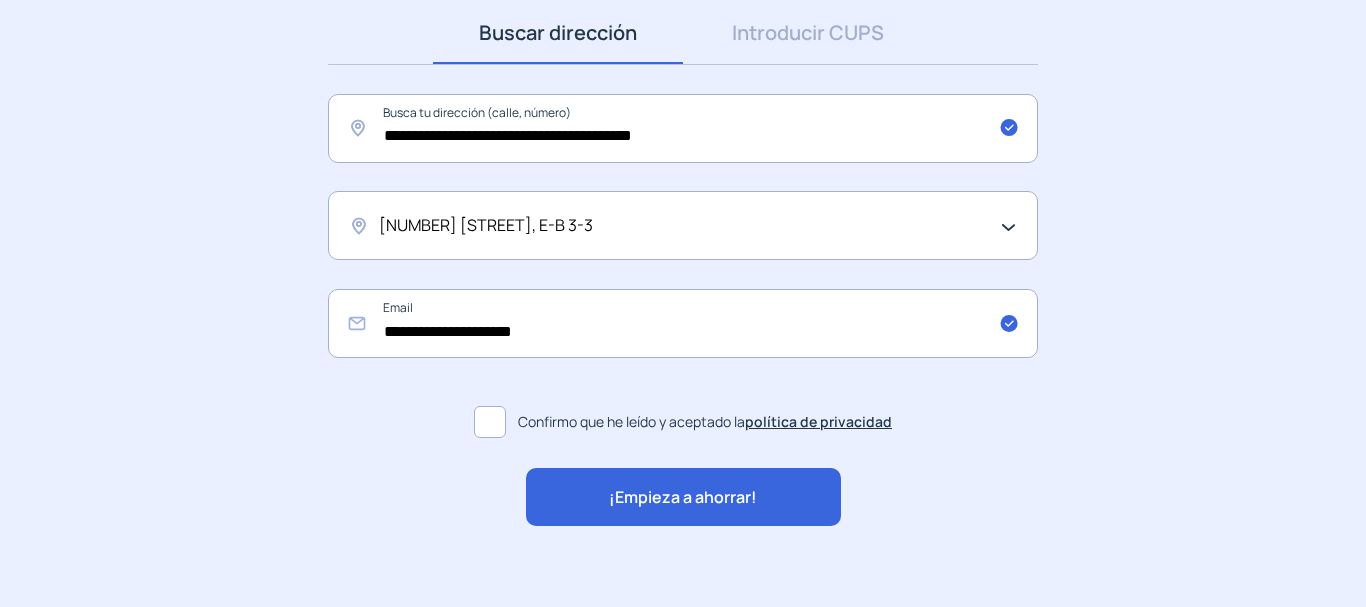 click on "¡Empieza a ahorrar!" 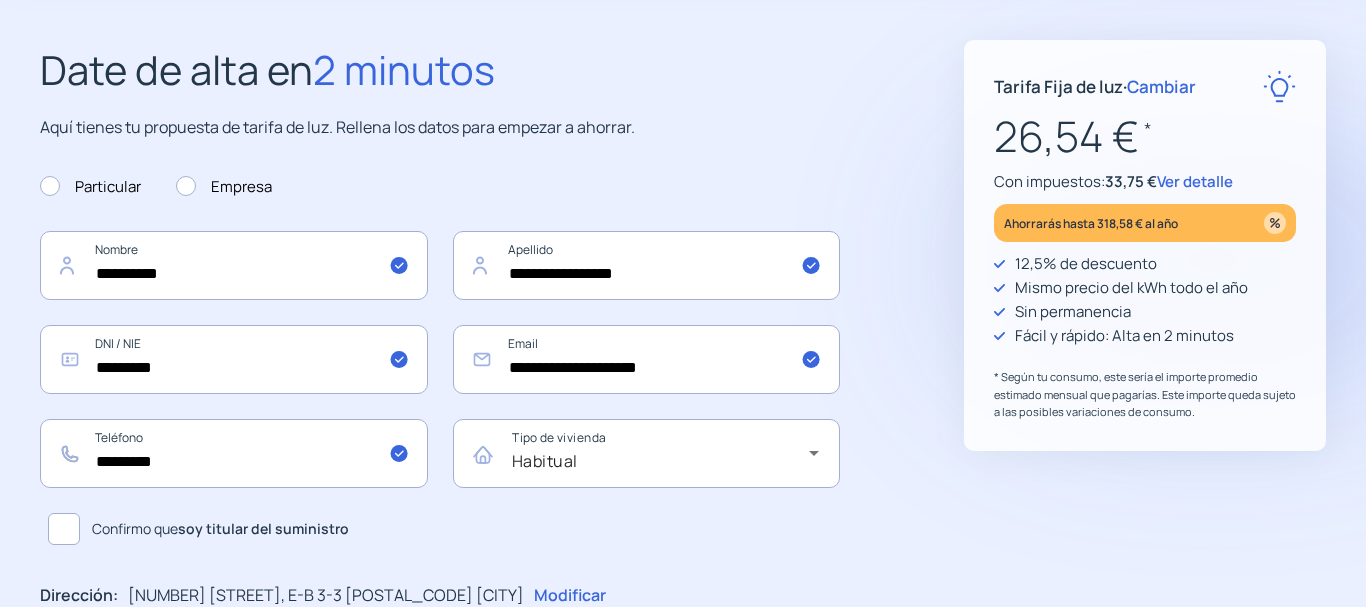 scroll, scrollTop: 300, scrollLeft: 0, axis: vertical 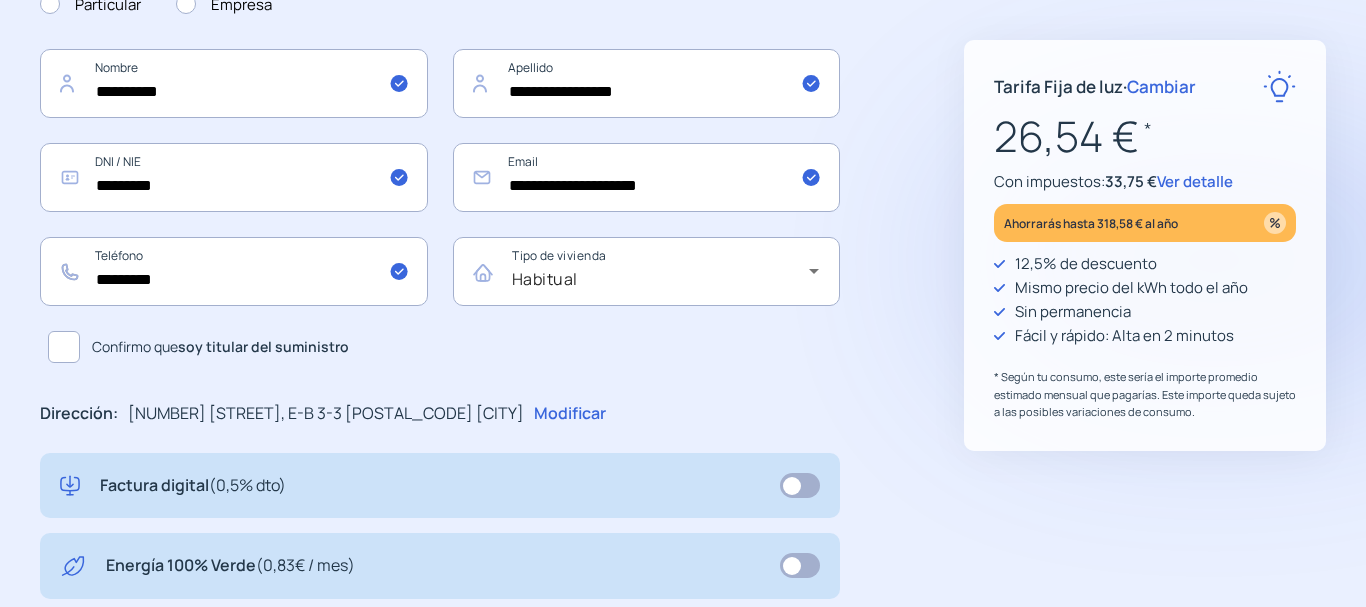 click 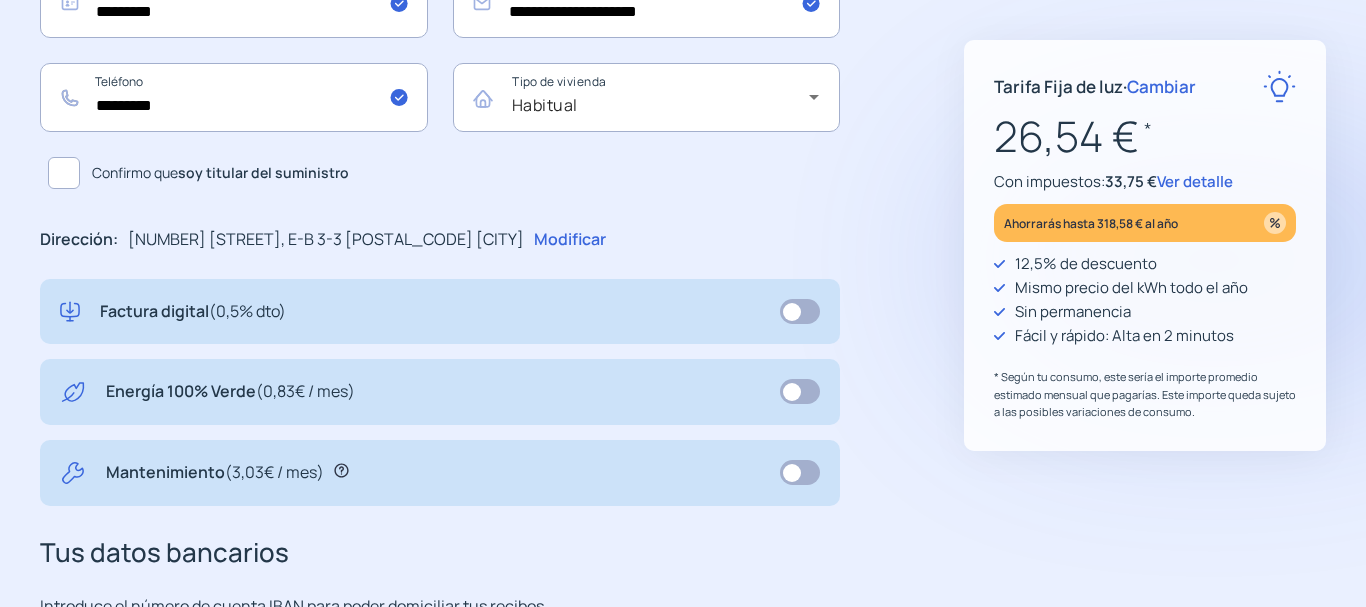 scroll, scrollTop: 500, scrollLeft: 0, axis: vertical 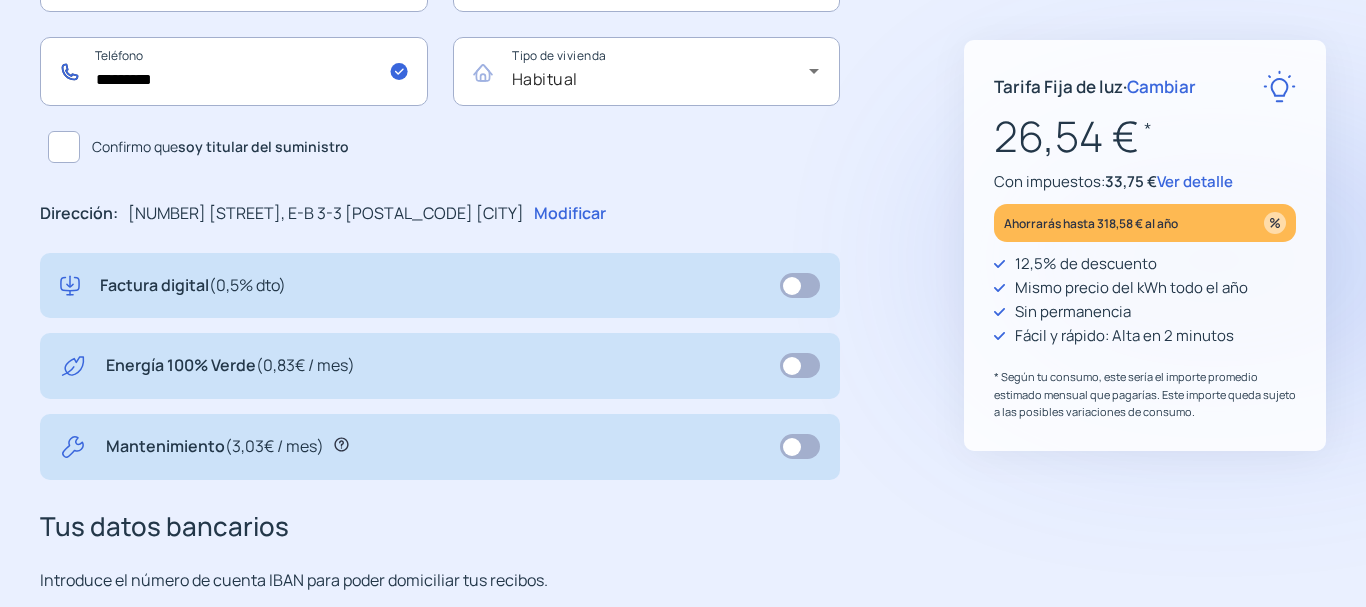 click on "*********" 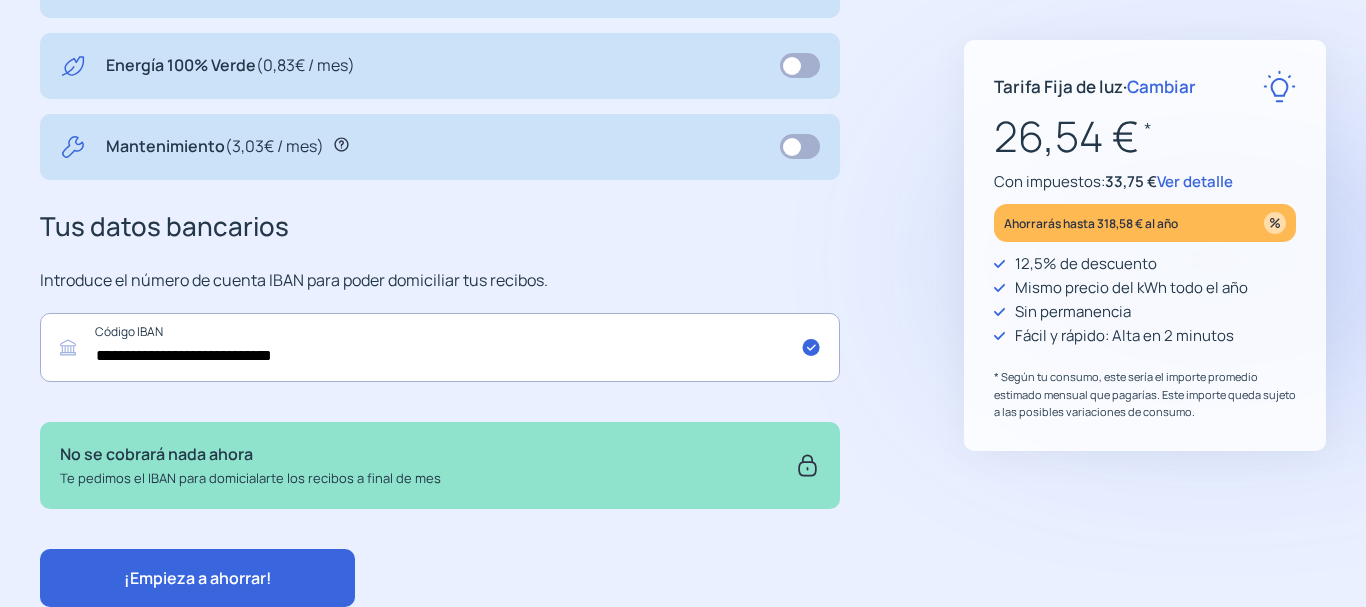 scroll, scrollTop: 870, scrollLeft: 0, axis: vertical 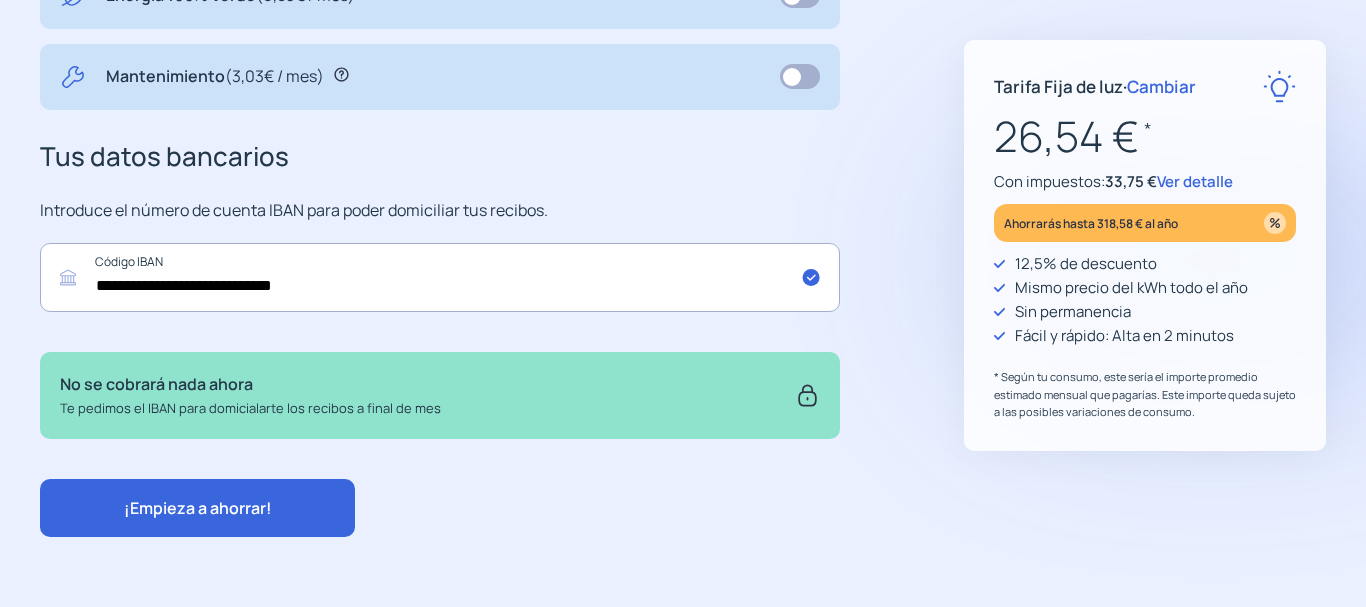 type on "*********" 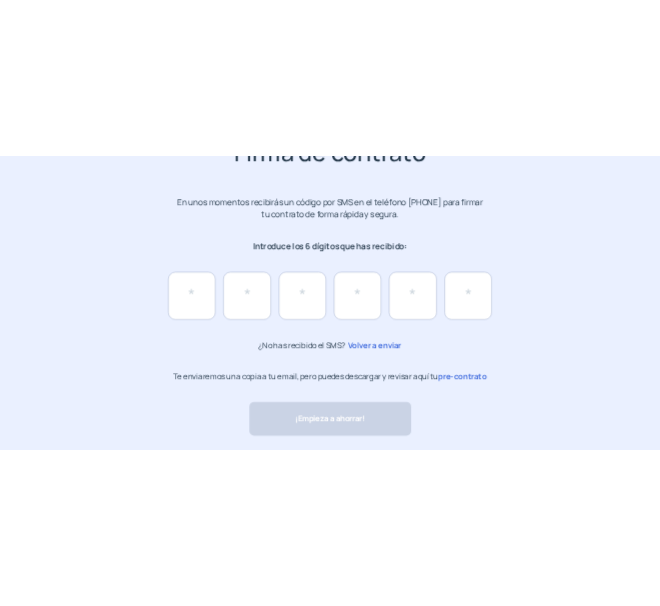 scroll, scrollTop: 200, scrollLeft: 0, axis: vertical 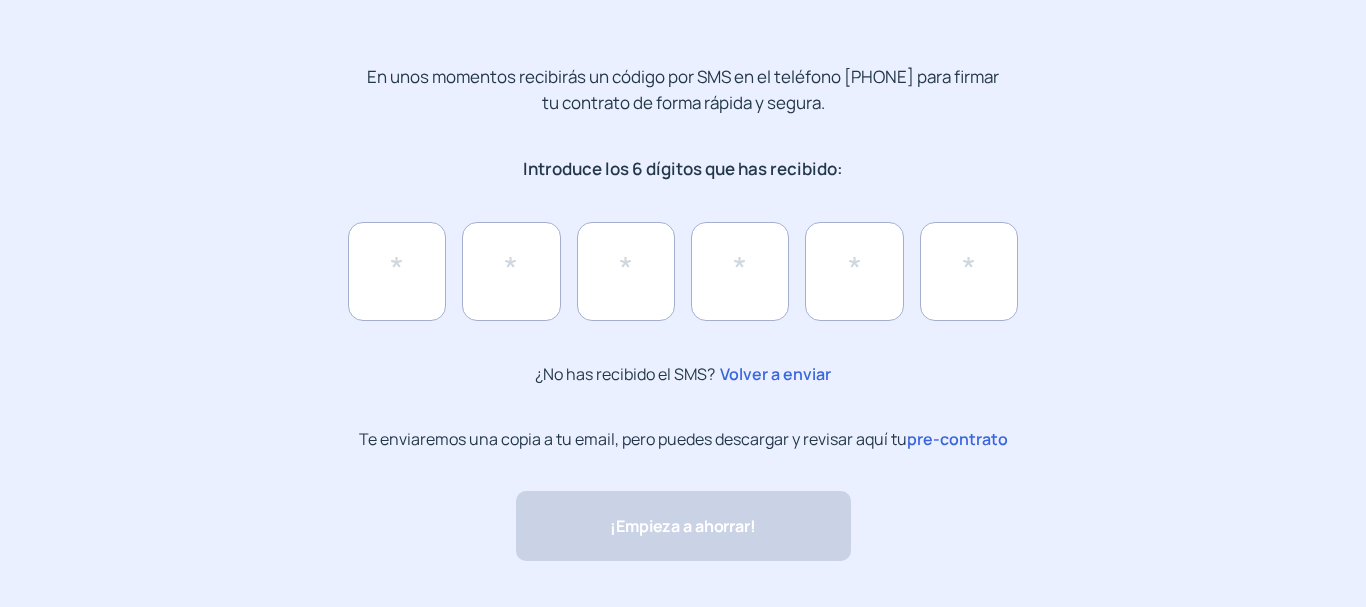 click on "pre-contrato" 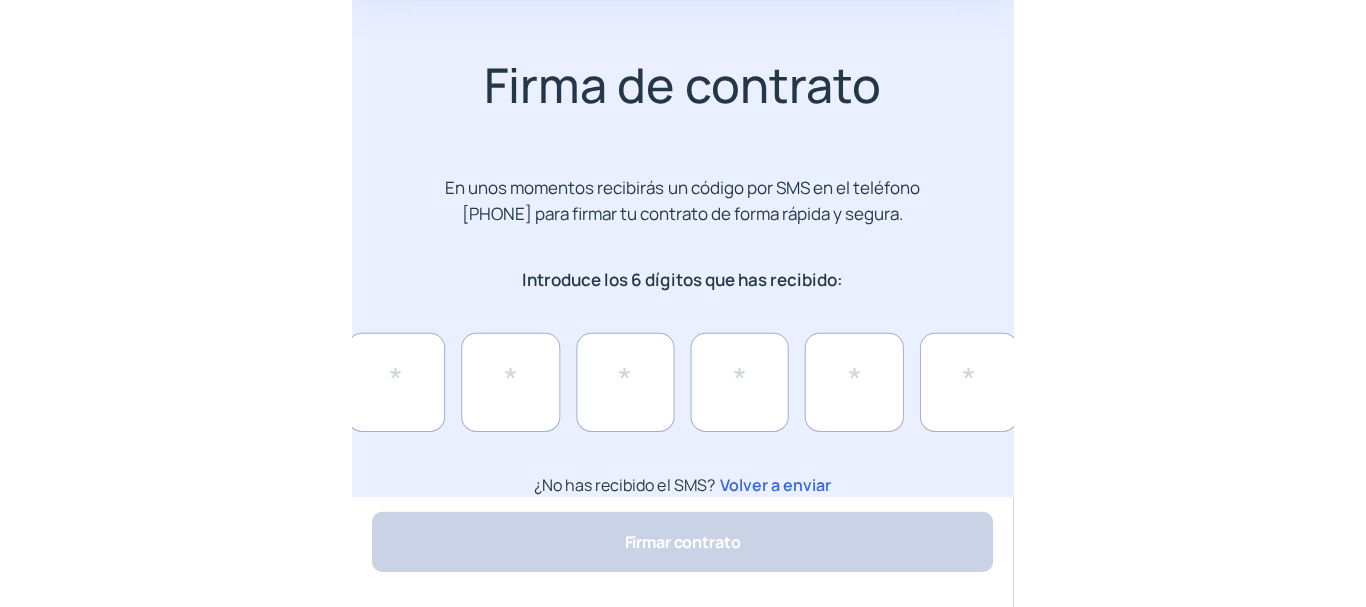 scroll, scrollTop: 89, scrollLeft: 0, axis: vertical 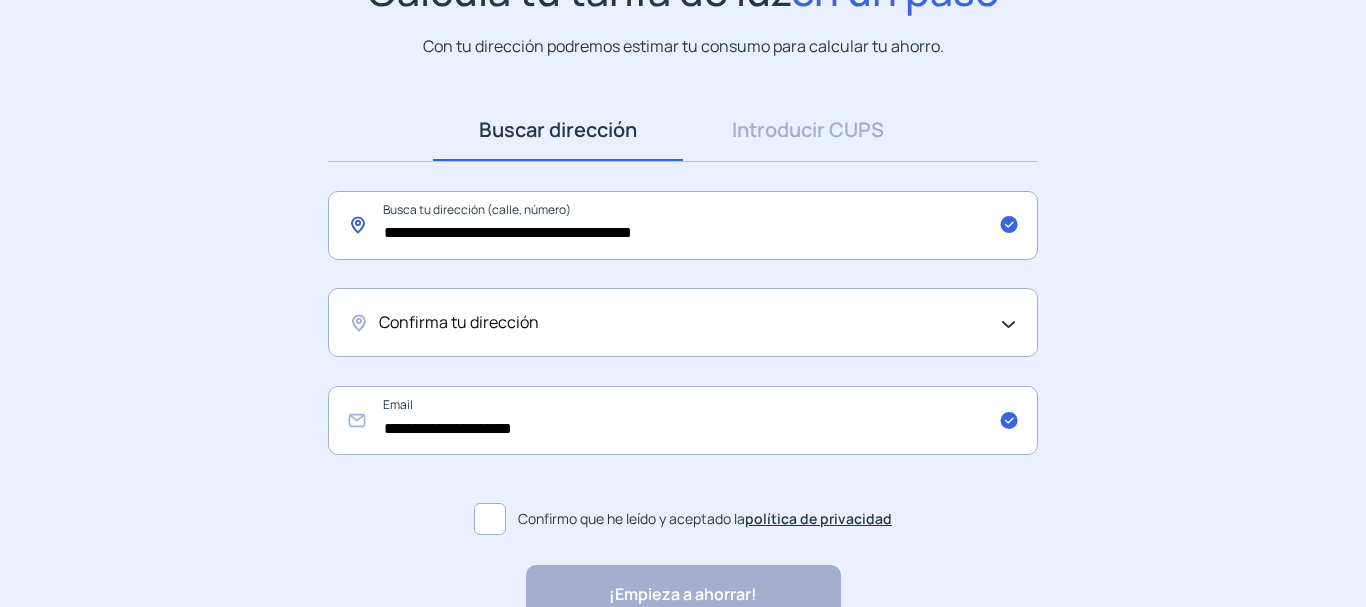 click on "**********" 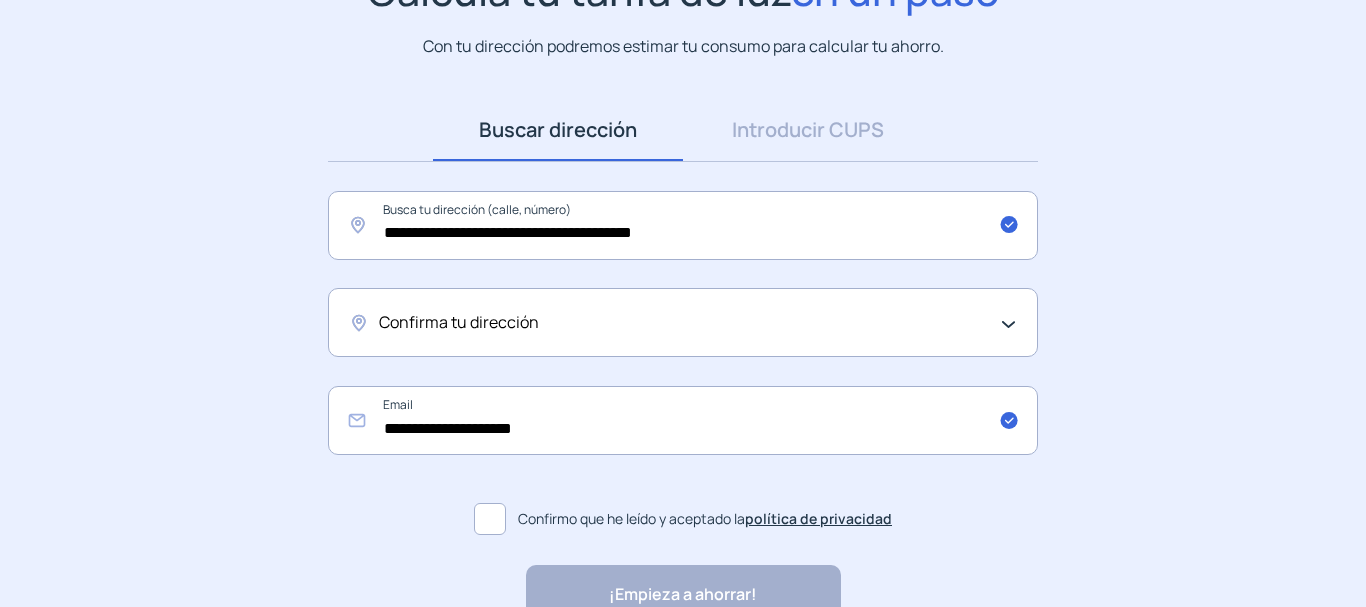 click on "Confirma tu dirección" 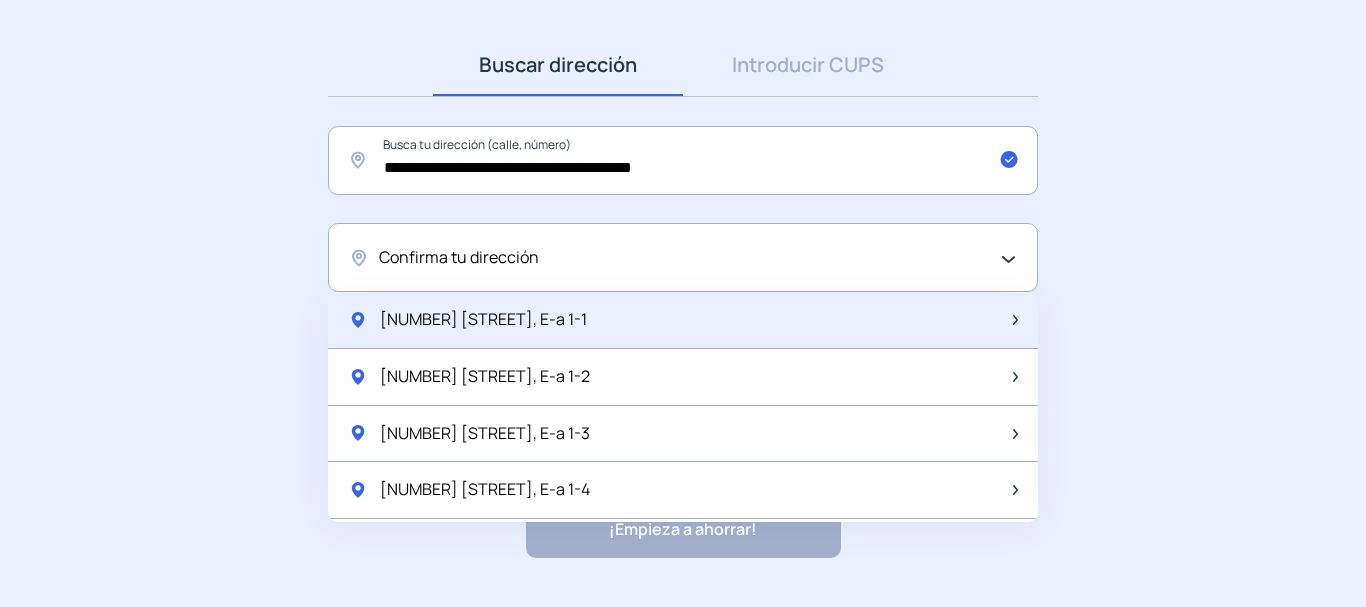 scroll, scrollTop: 300, scrollLeft: 0, axis: vertical 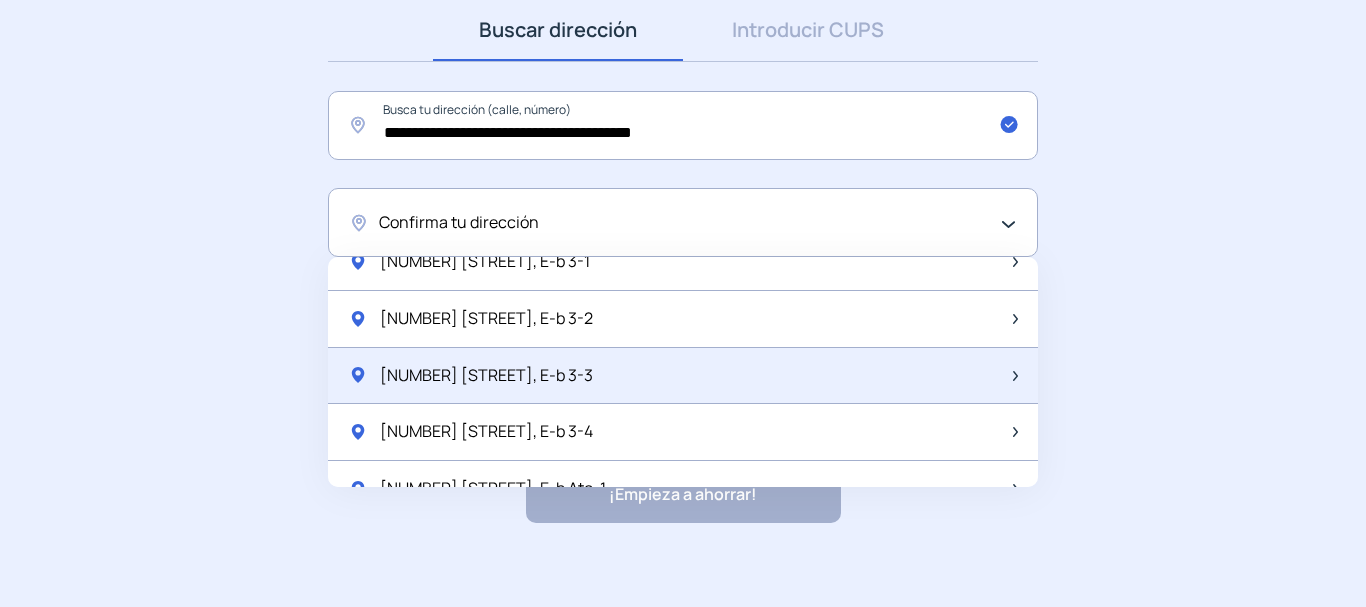 click on "[NUMBER] [STREET], E-b 3-3" 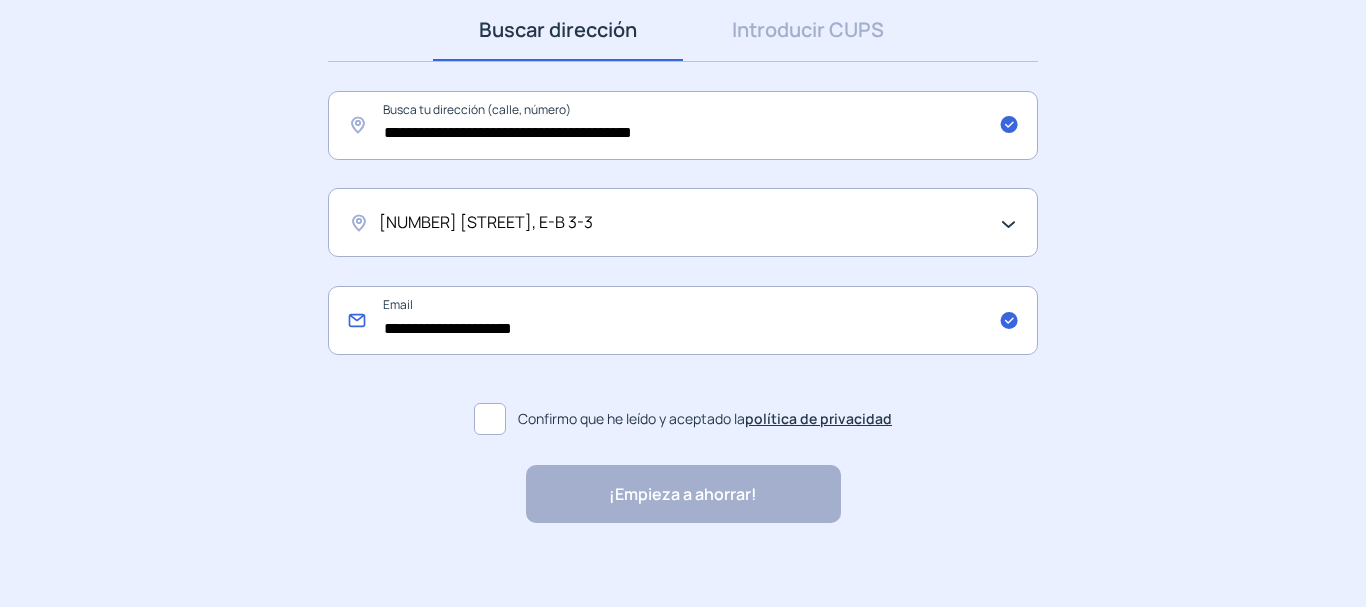 click on "**********" 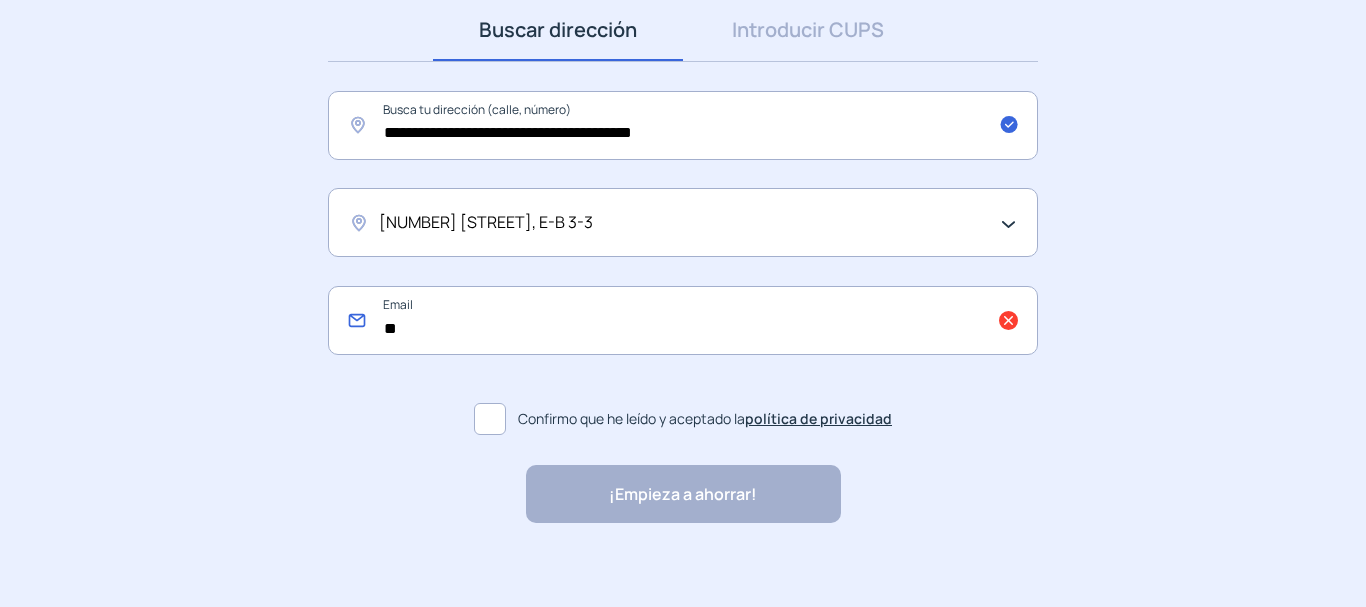 type on "*" 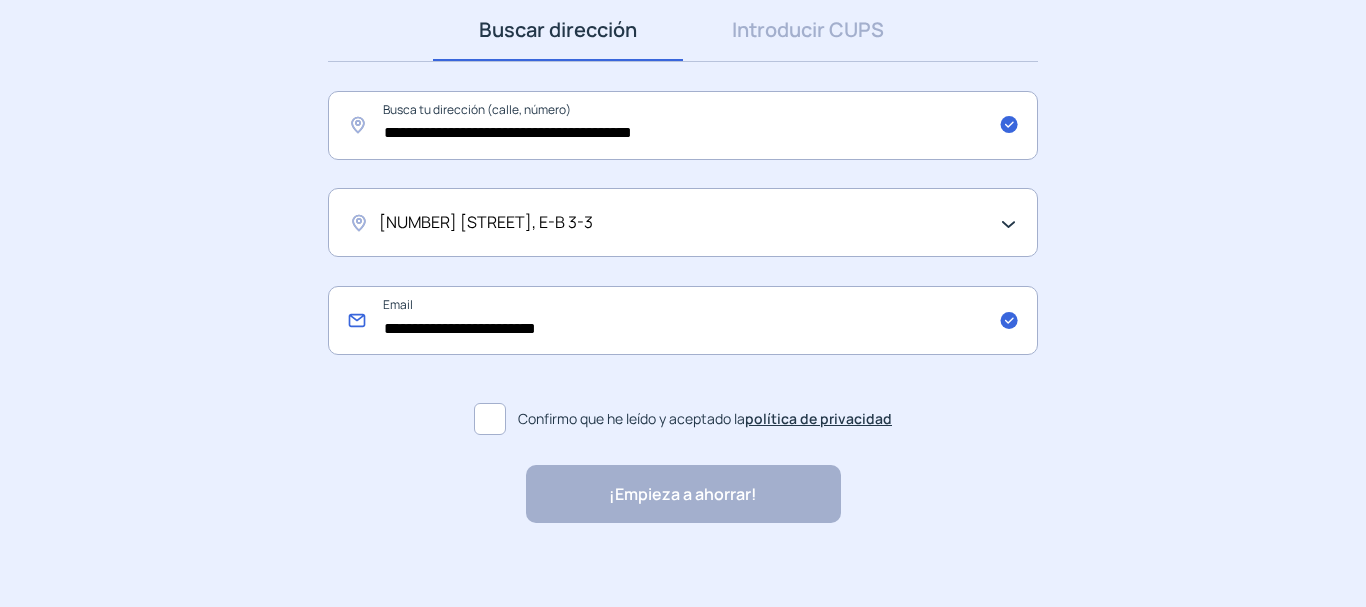 drag, startPoint x: 673, startPoint y: 316, endPoint x: 598, endPoint y: 331, distance: 76.48529 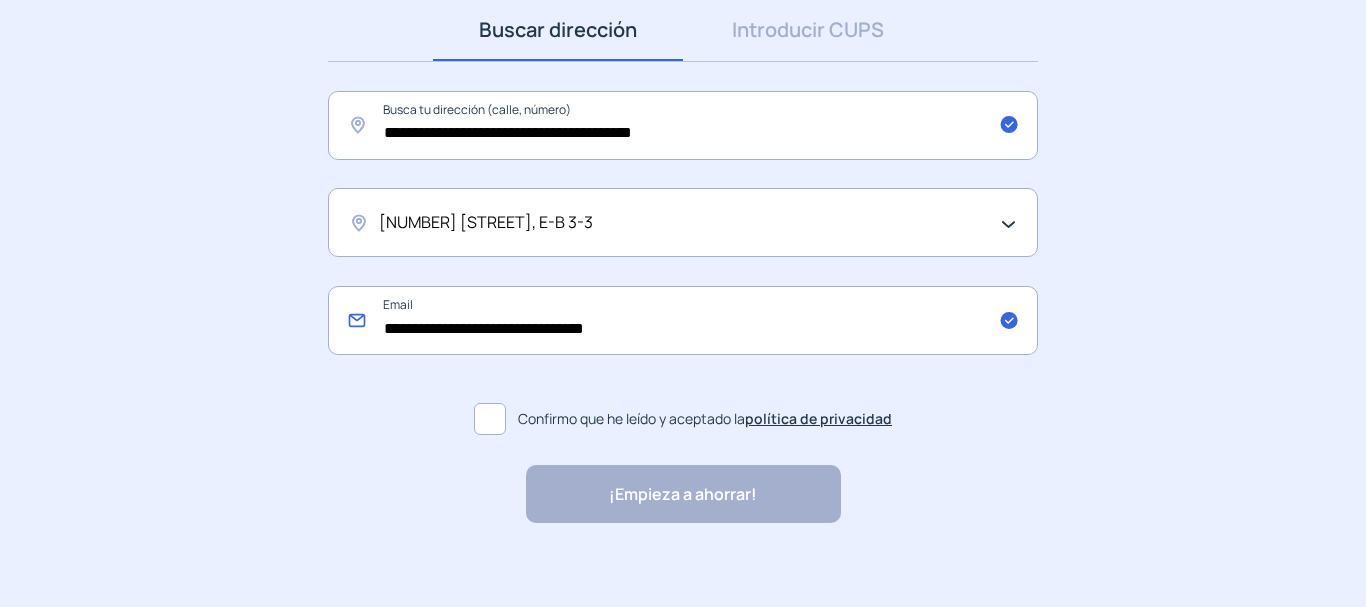 type on "**********" 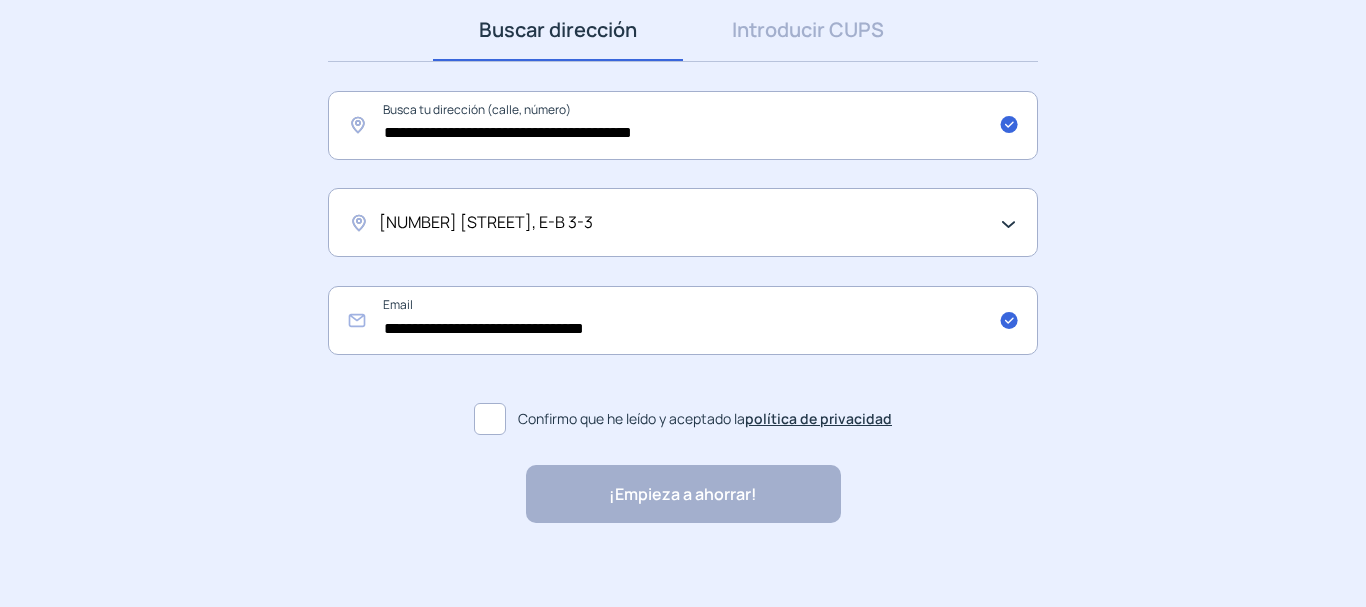 click 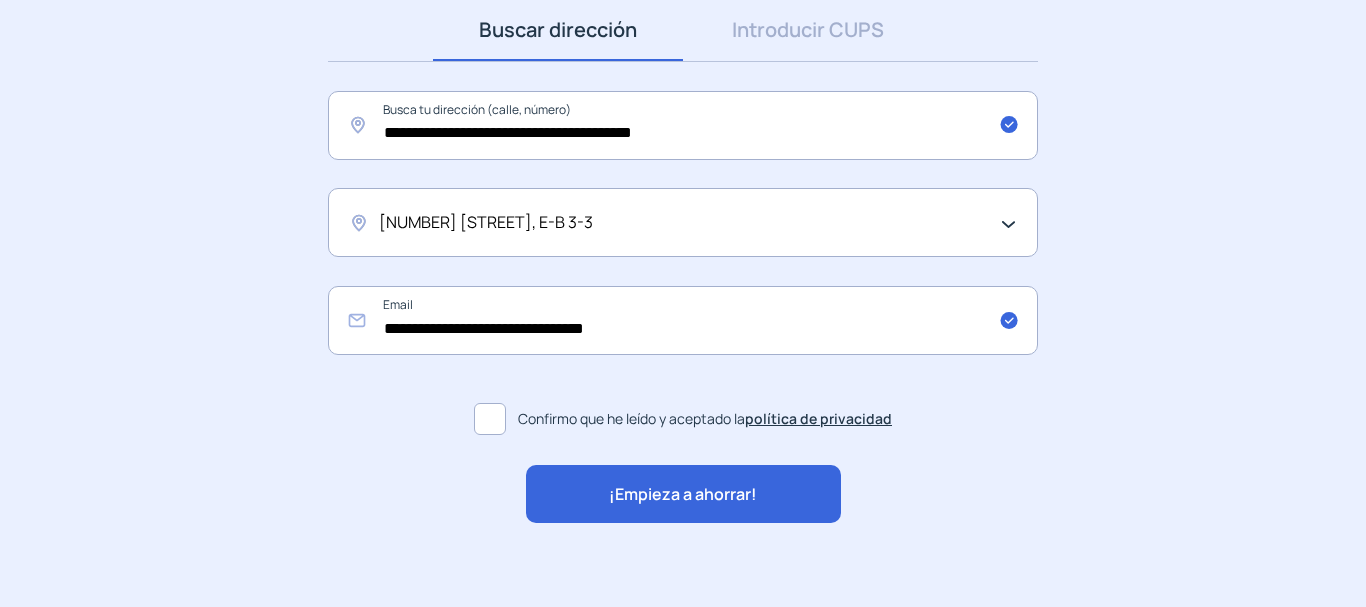 click on "¡Empieza a ahorrar!" 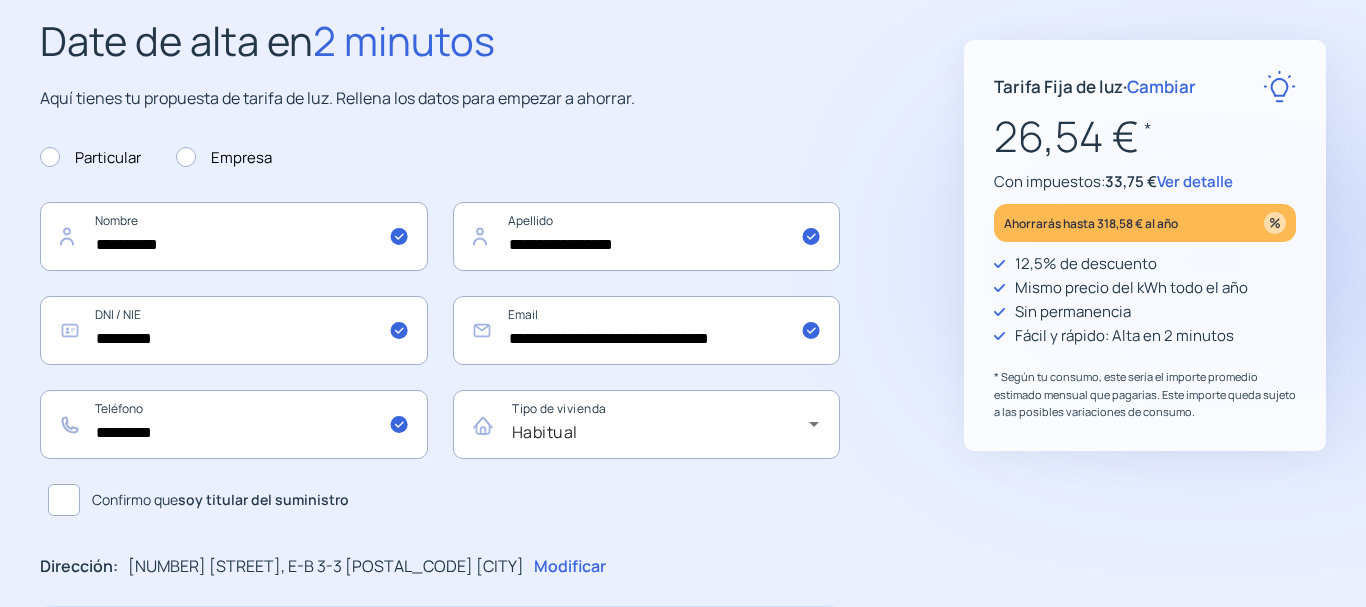scroll, scrollTop: 200, scrollLeft: 0, axis: vertical 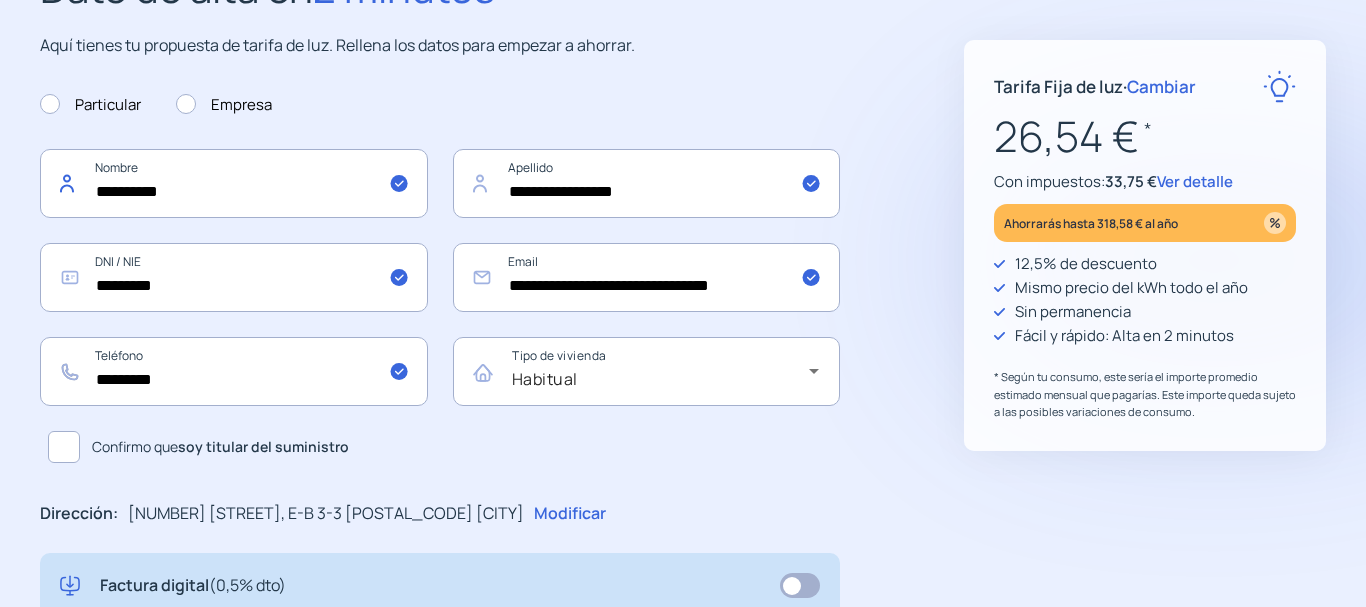 drag, startPoint x: 284, startPoint y: 188, endPoint x: 69, endPoint y: 201, distance: 215.39267 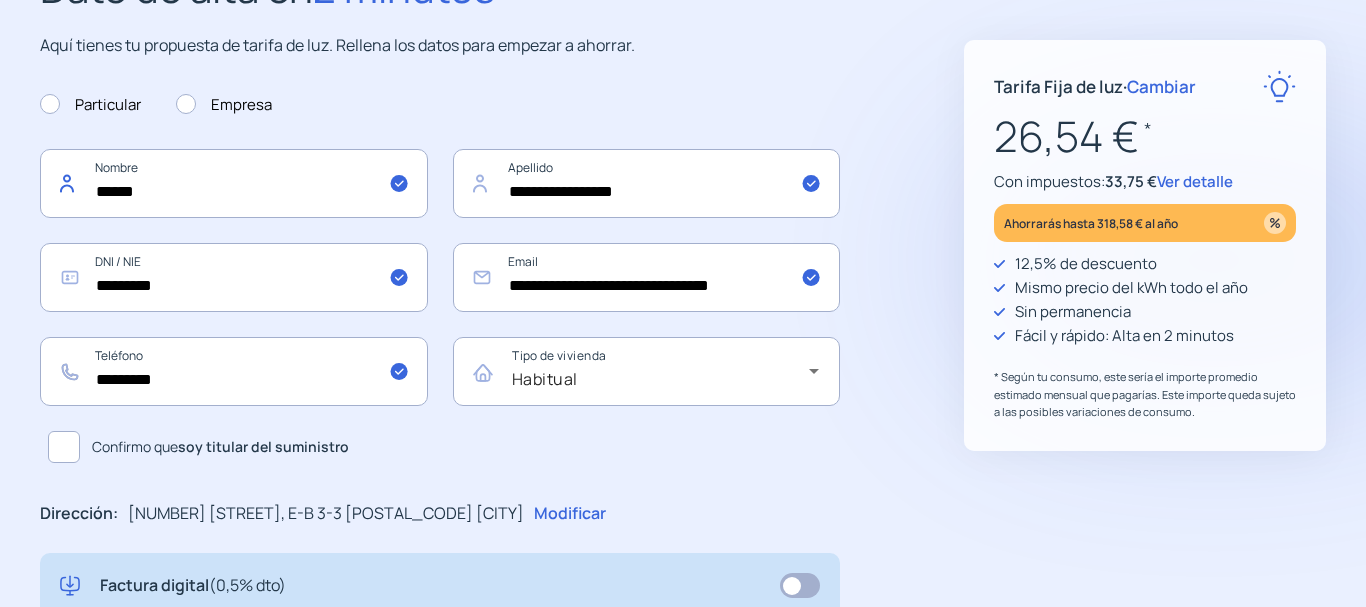 type on "******" 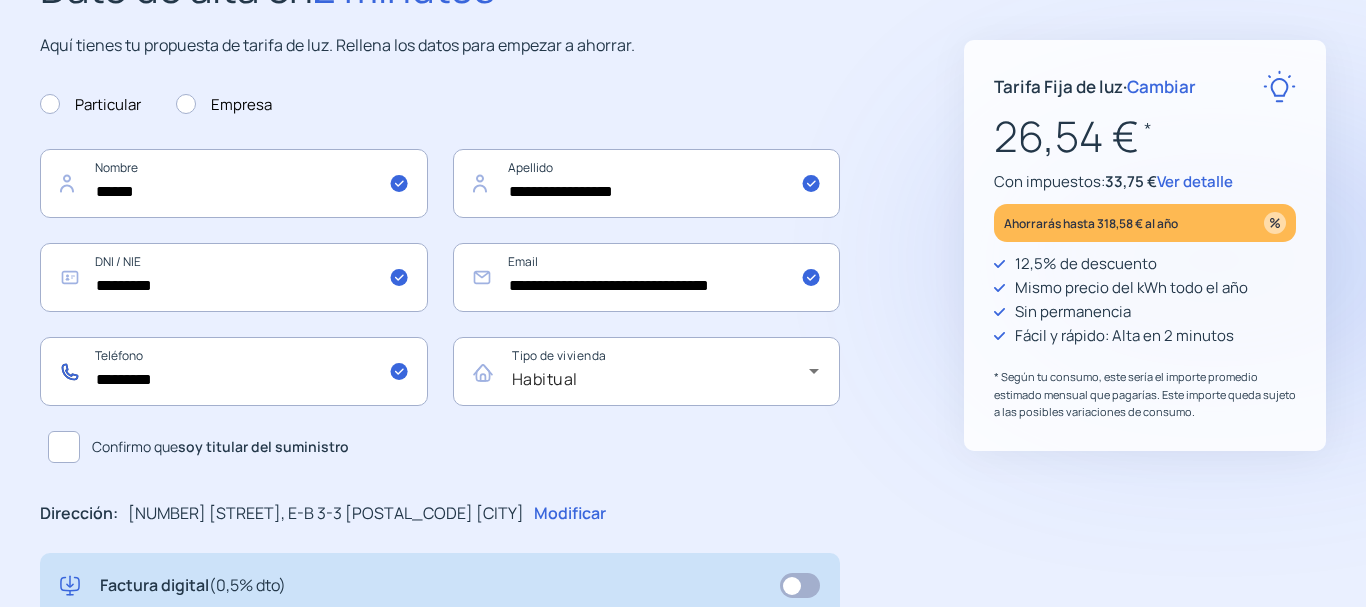click on "*********" 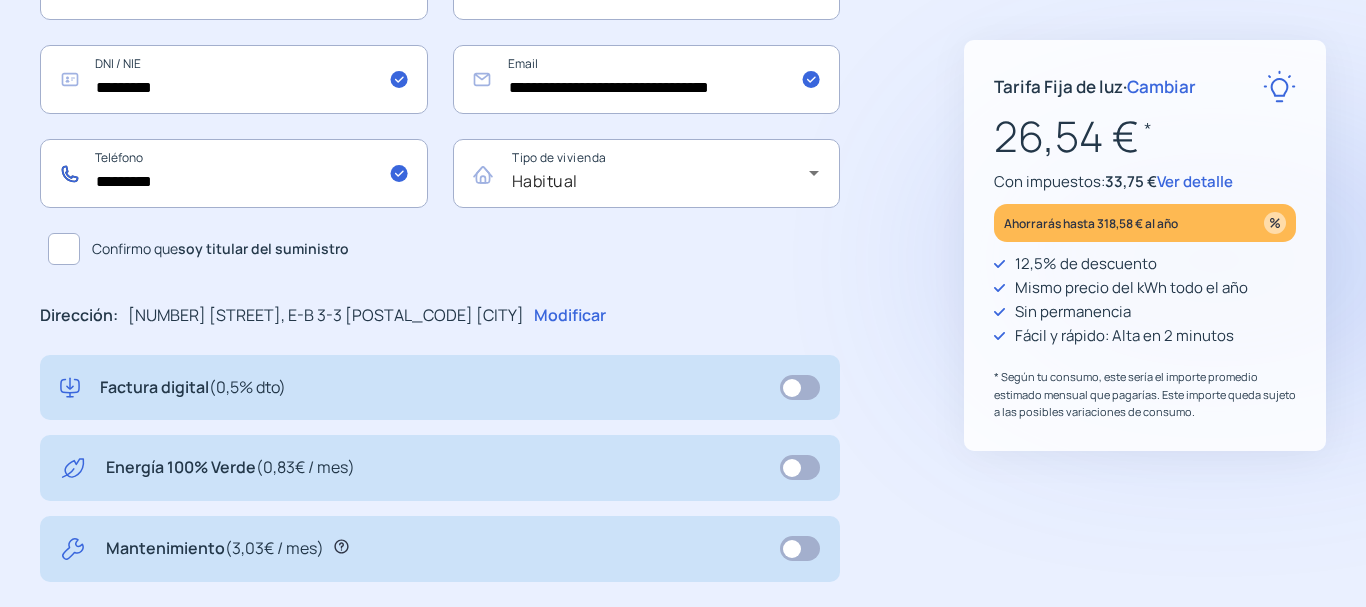 scroll, scrollTop: 400, scrollLeft: 0, axis: vertical 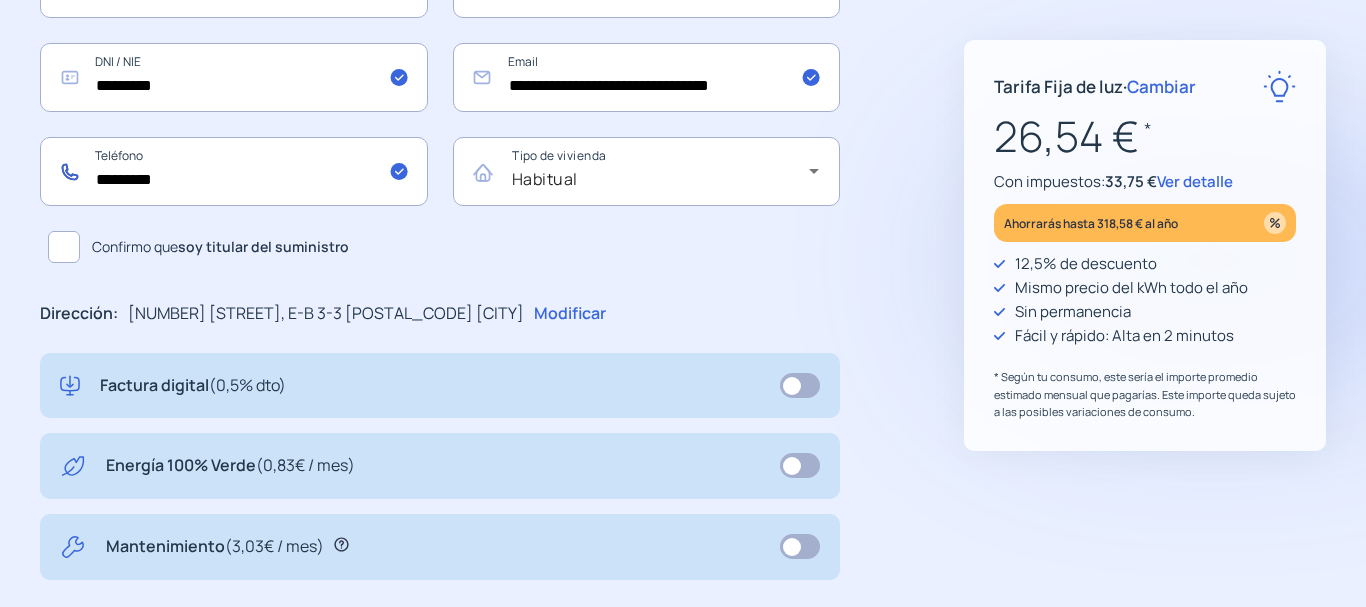 type on "*********" 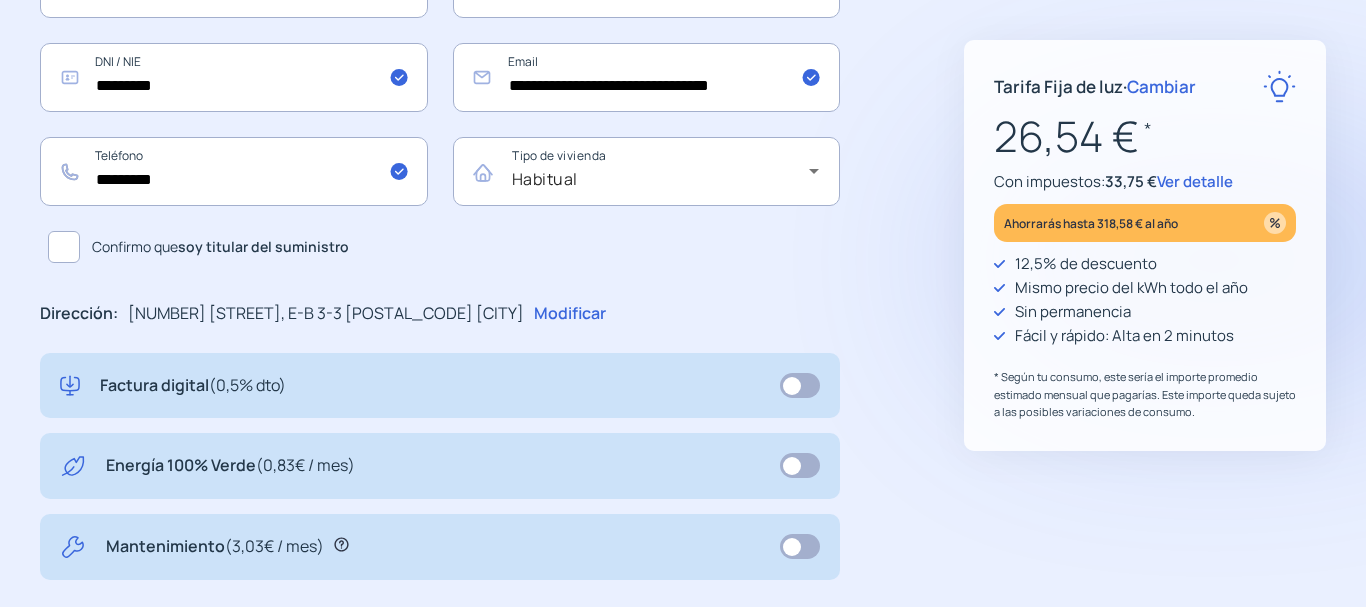 click 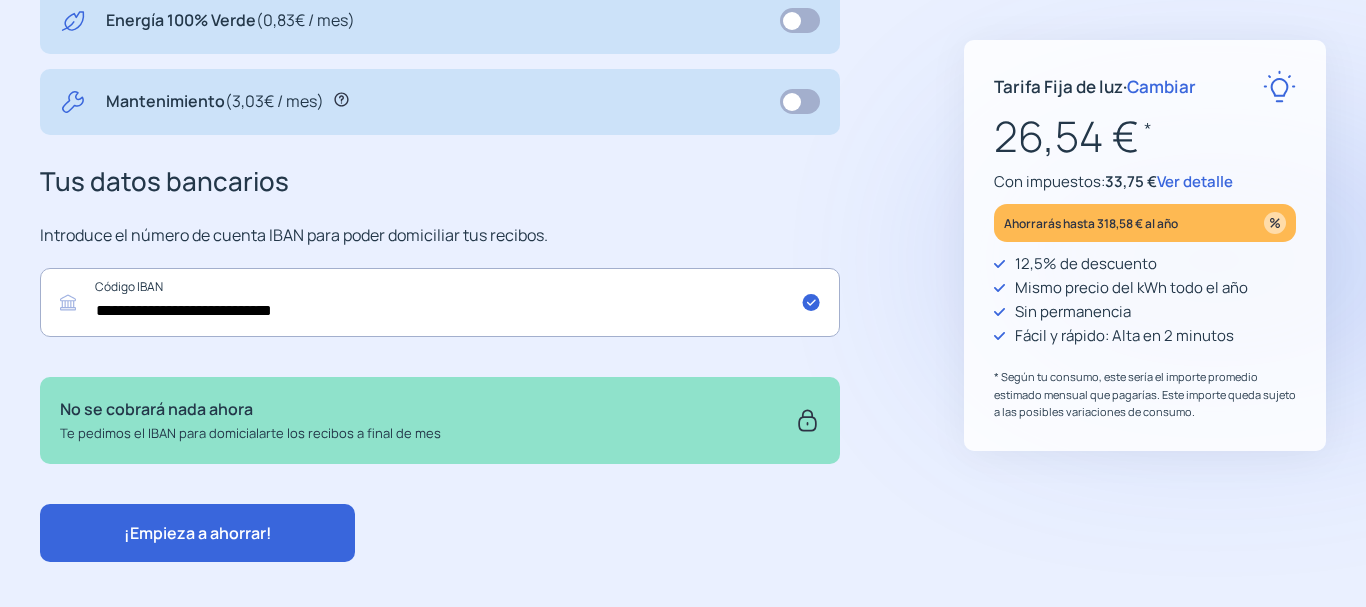 scroll, scrollTop: 870, scrollLeft: 0, axis: vertical 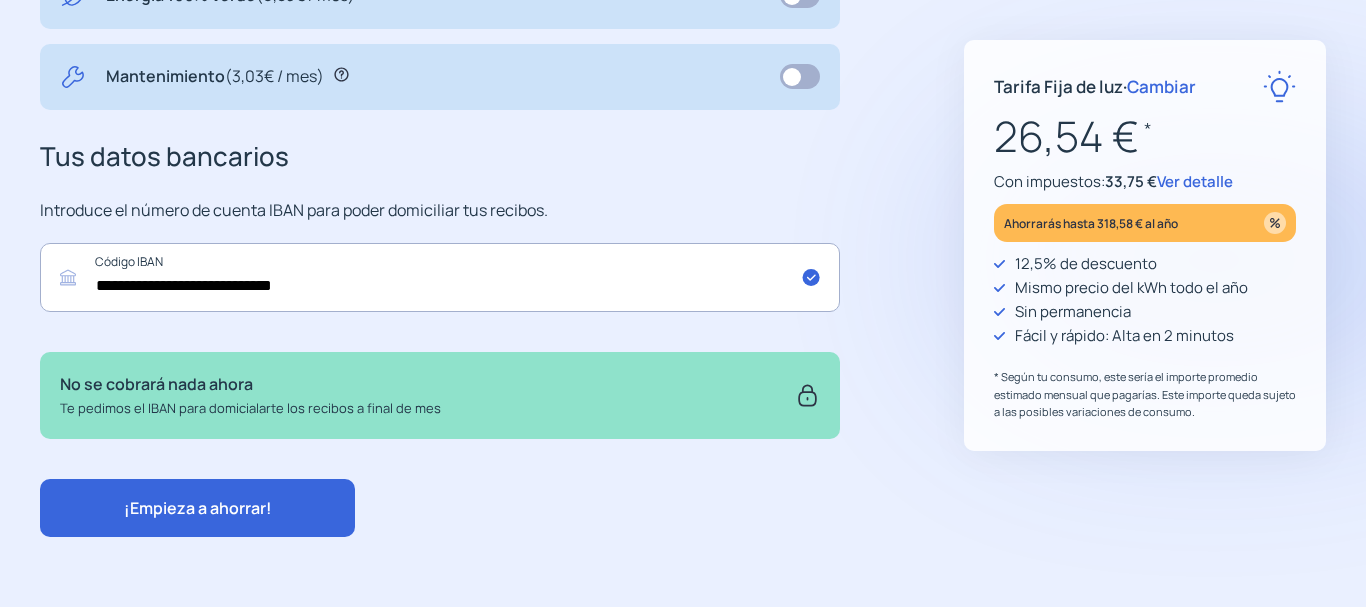 click on "¡Empieza a ahorrar!" 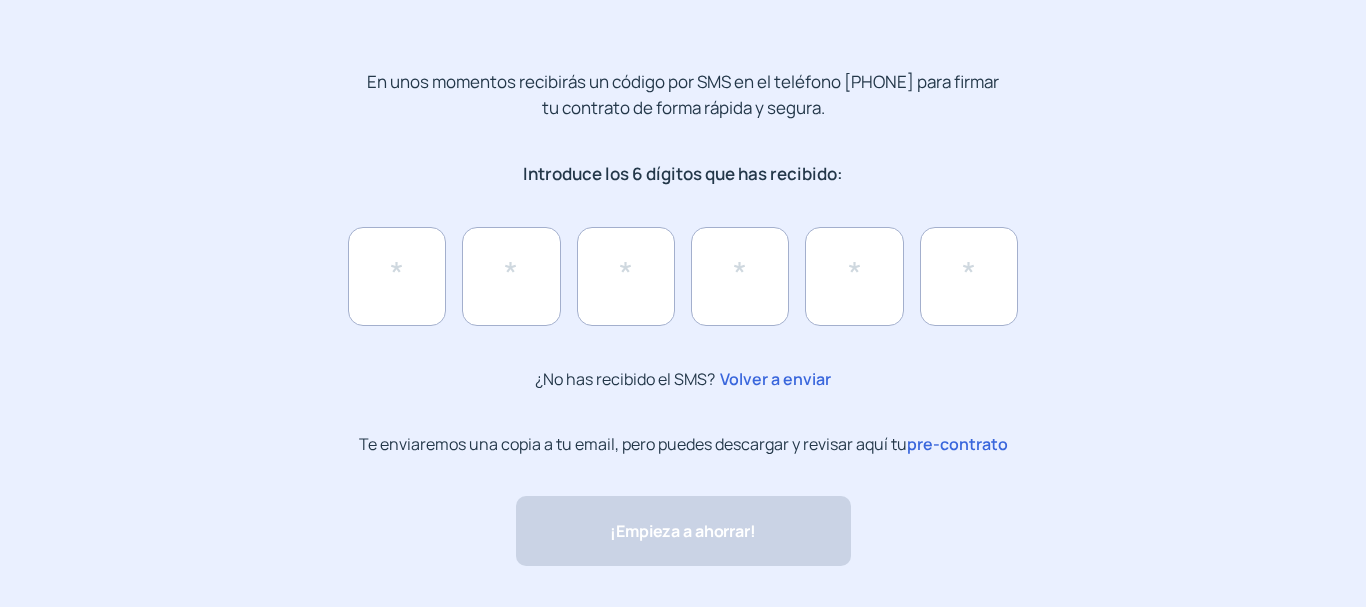 scroll, scrollTop: 200, scrollLeft: 0, axis: vertical 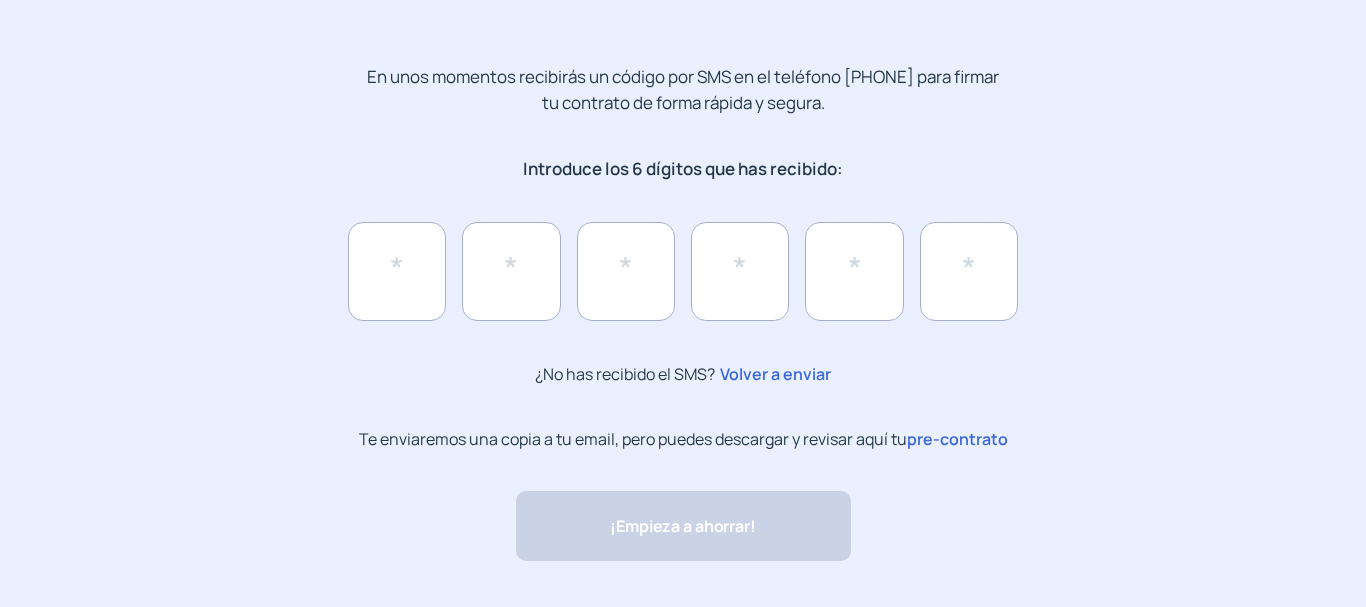 click on "pre-contrato" 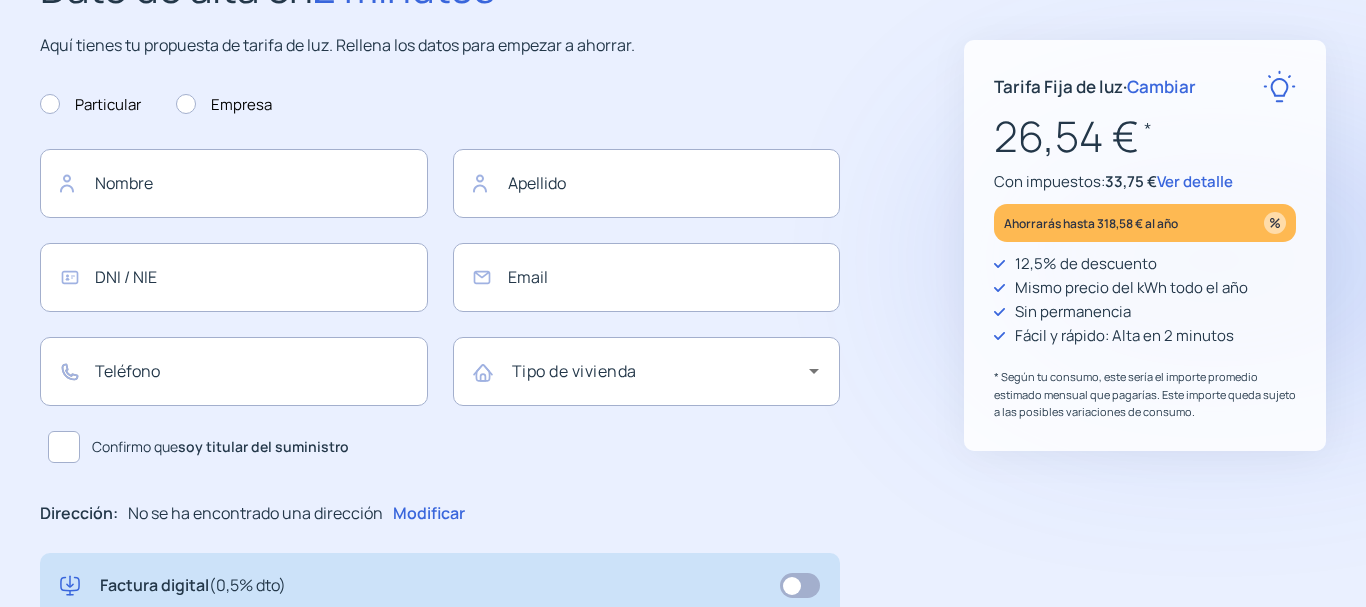type on "******" 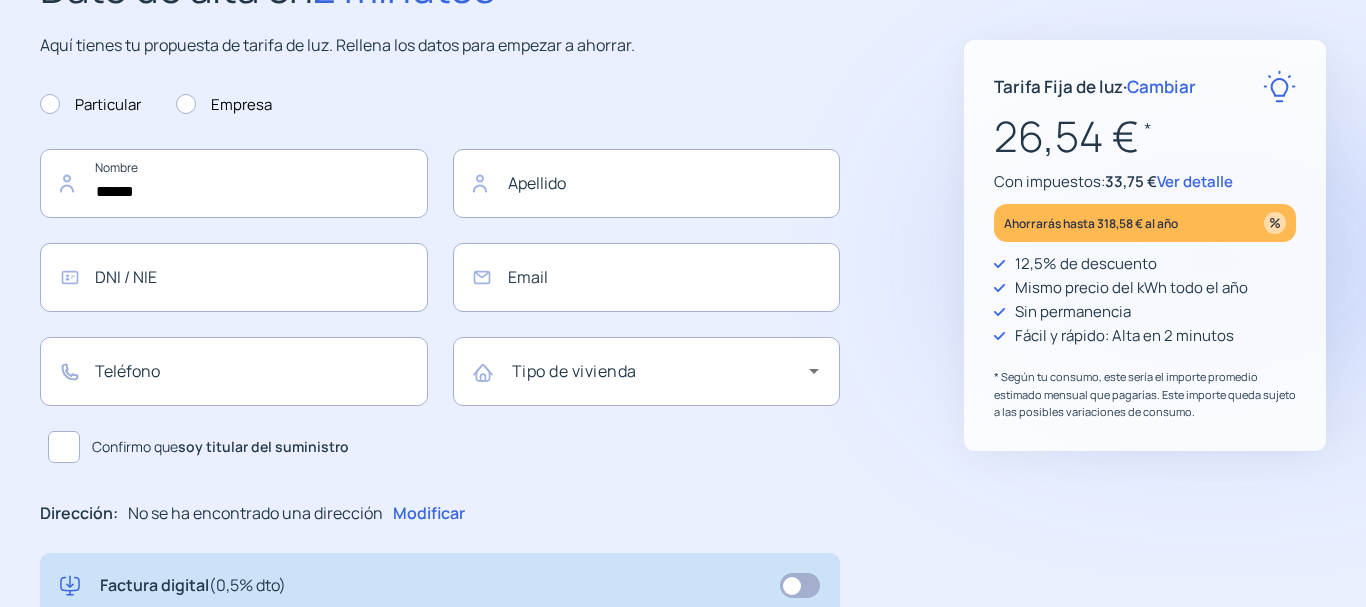 type on "**********" 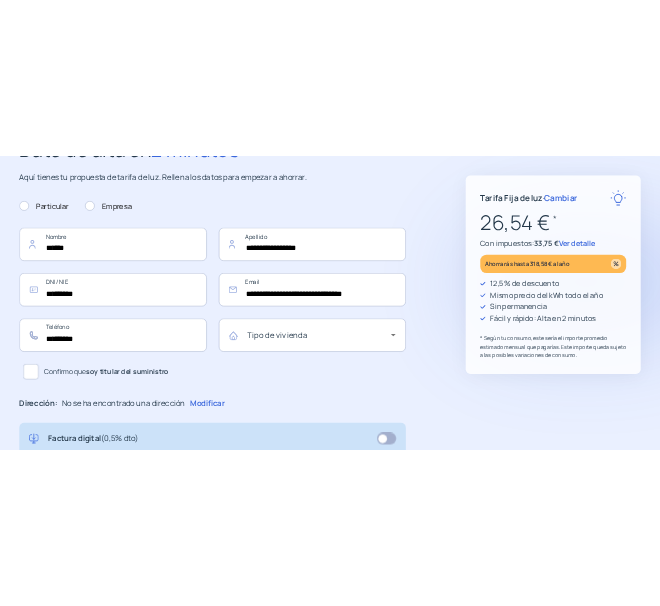 scroll, scrollTop: 0, scrollLeft: 0, axis: both 